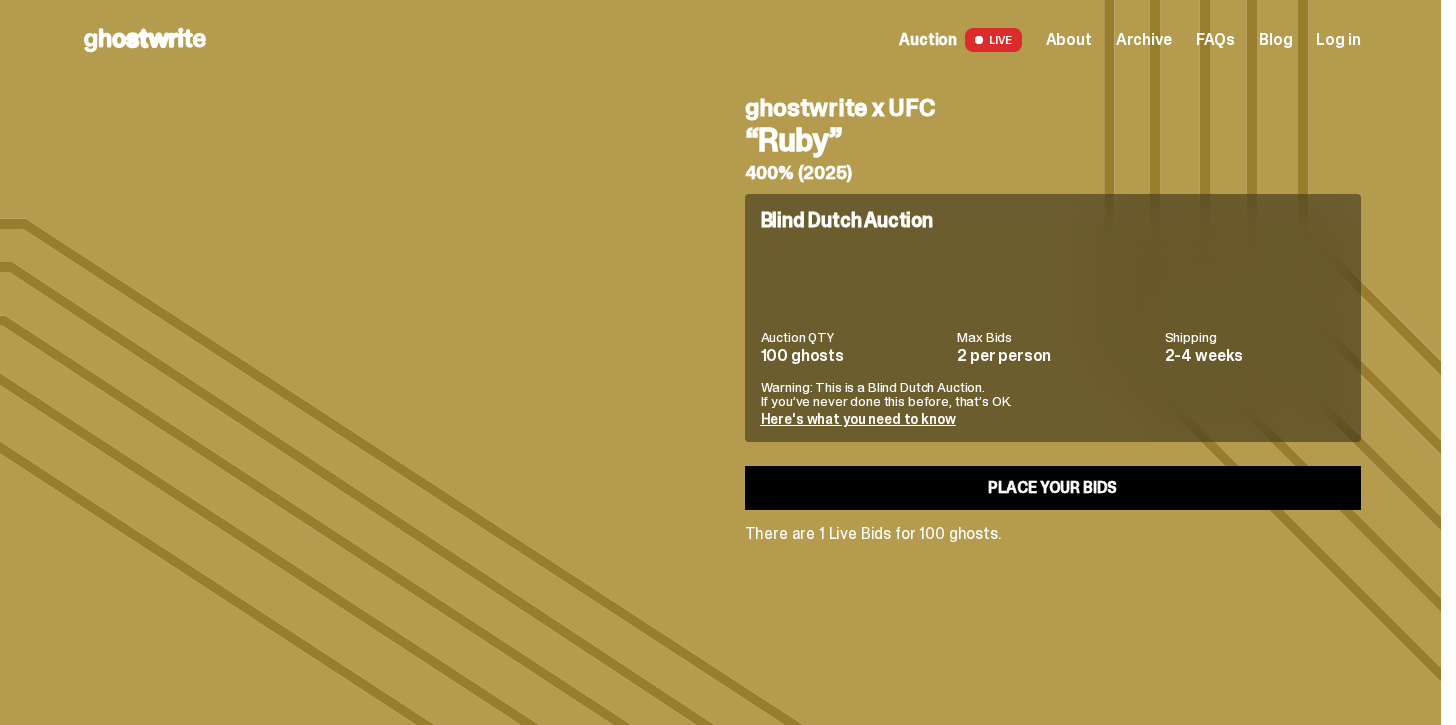 scroll, scrollTop: 0, scrollLeft: 0, axis: both 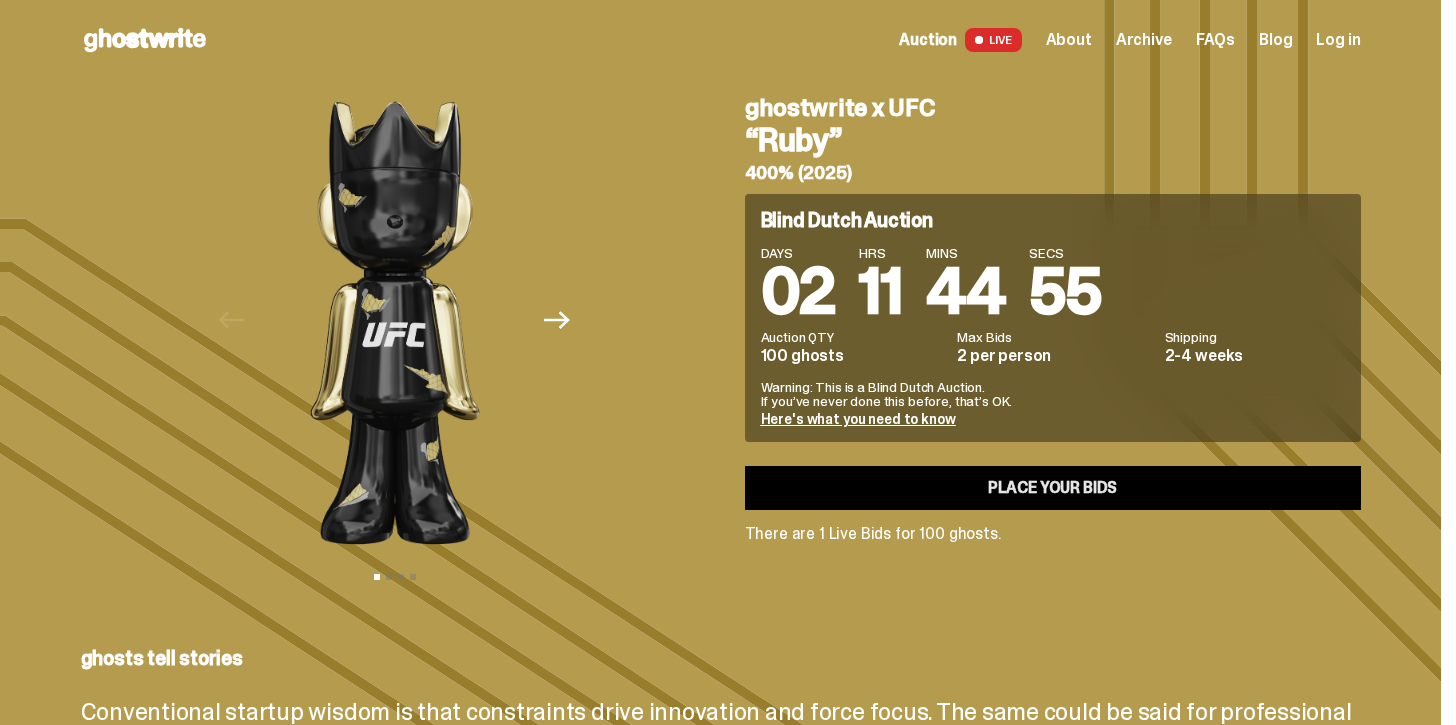 click on "Place your Bids" at bounding box center (1053, 488) 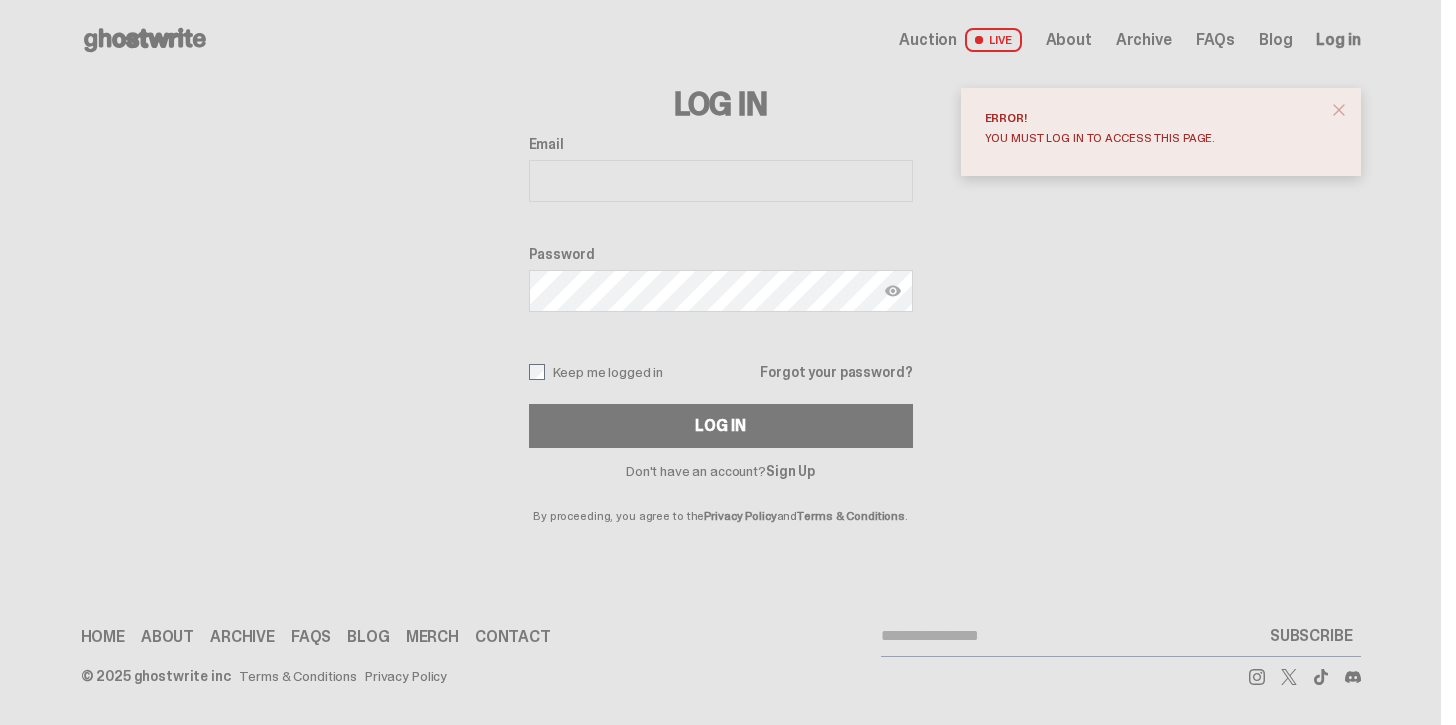 scroll, scrollTop: 0, scrollLeft: 0, axis: both 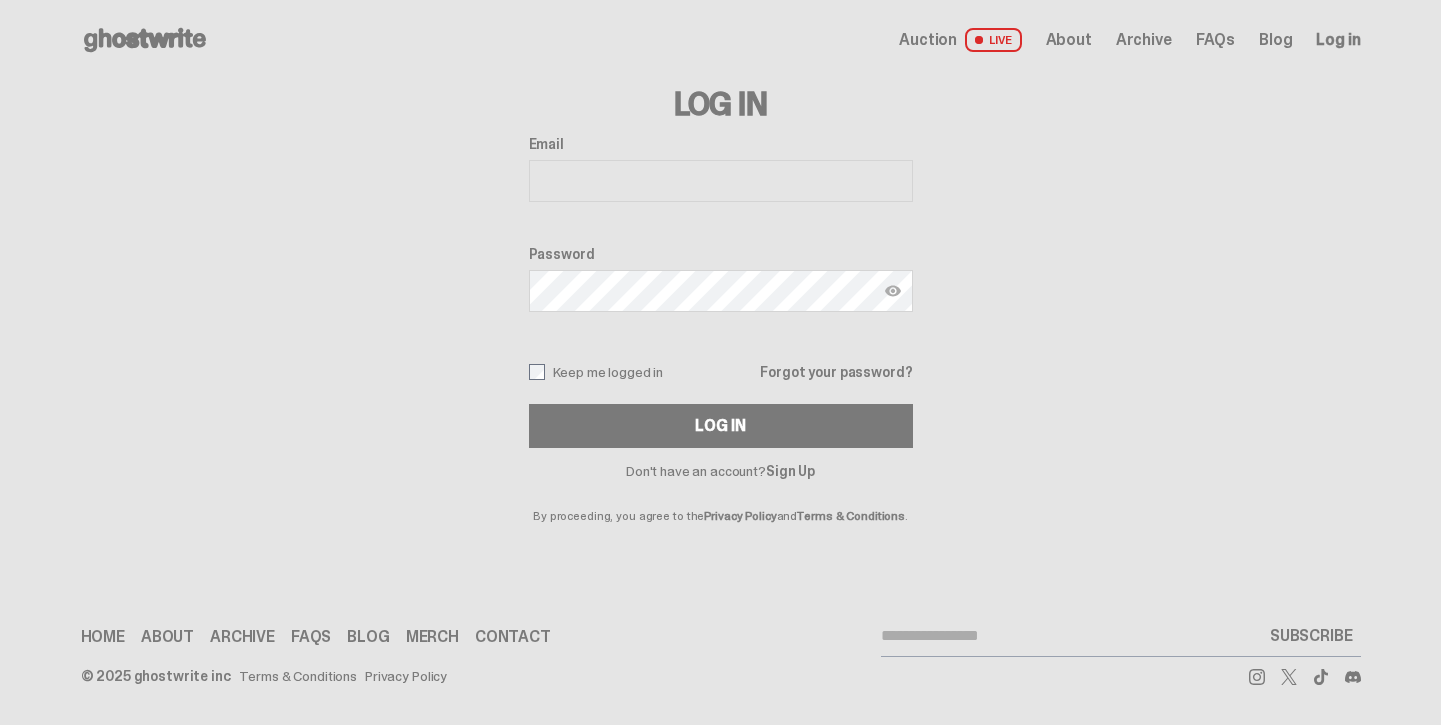 click on "Sign Up" at bounding box center (790, 471) 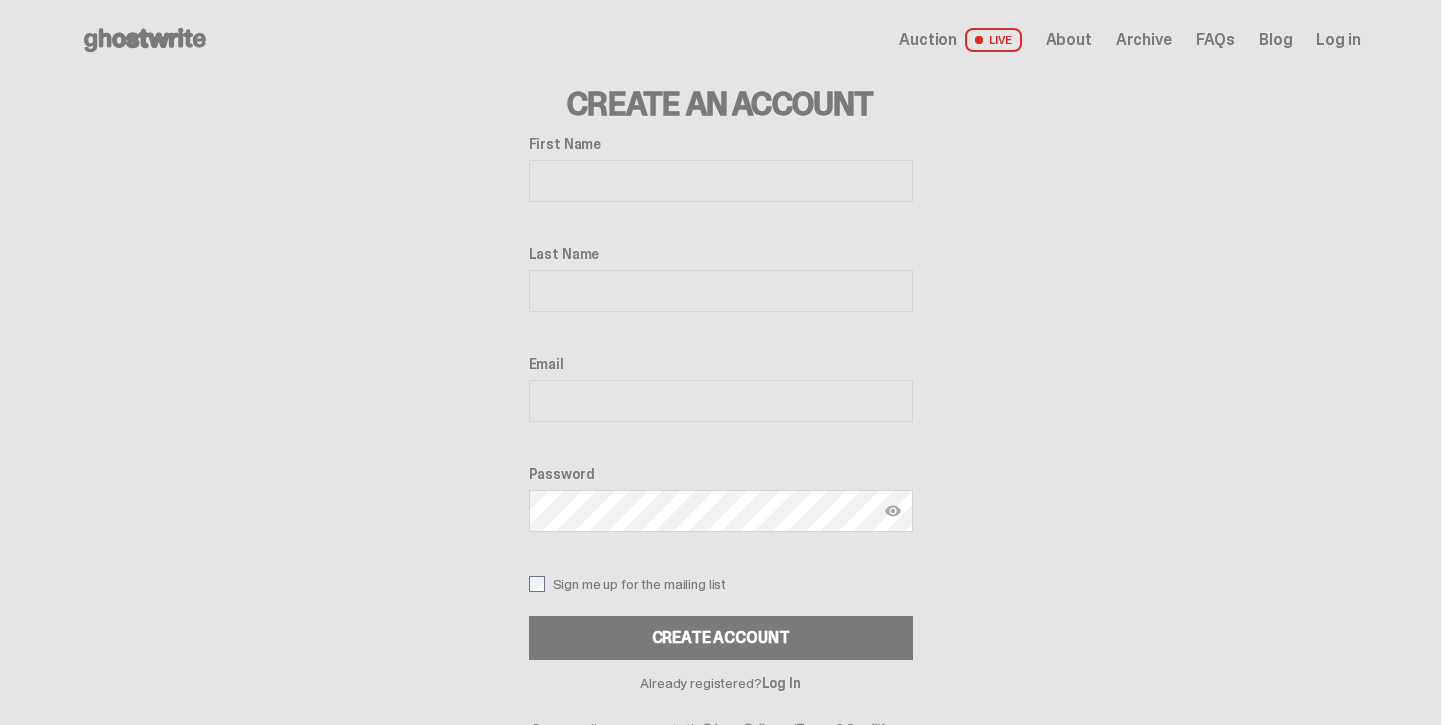 click on "First Name
Last Name
Email
Password
Sign me up for the mailing list
Create Account" at bounding box center (721, 398) 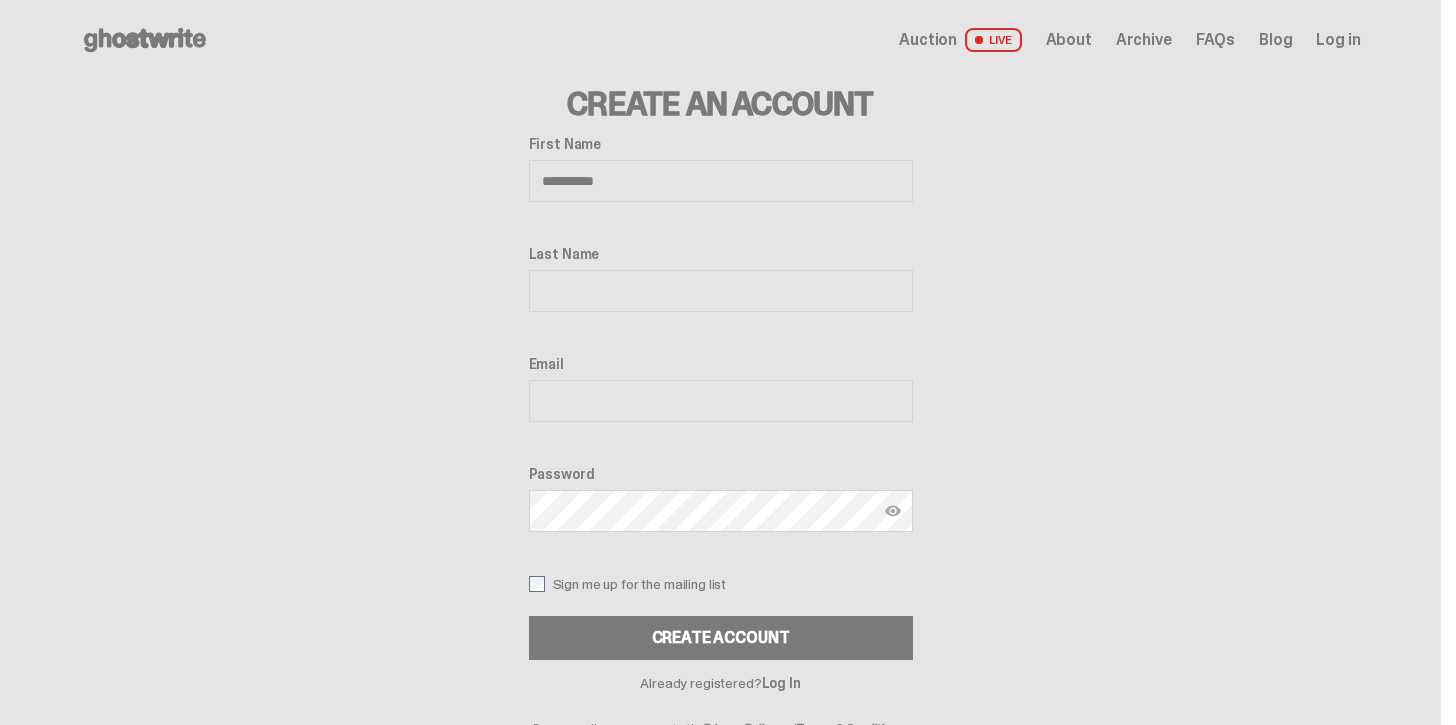 type on "***" 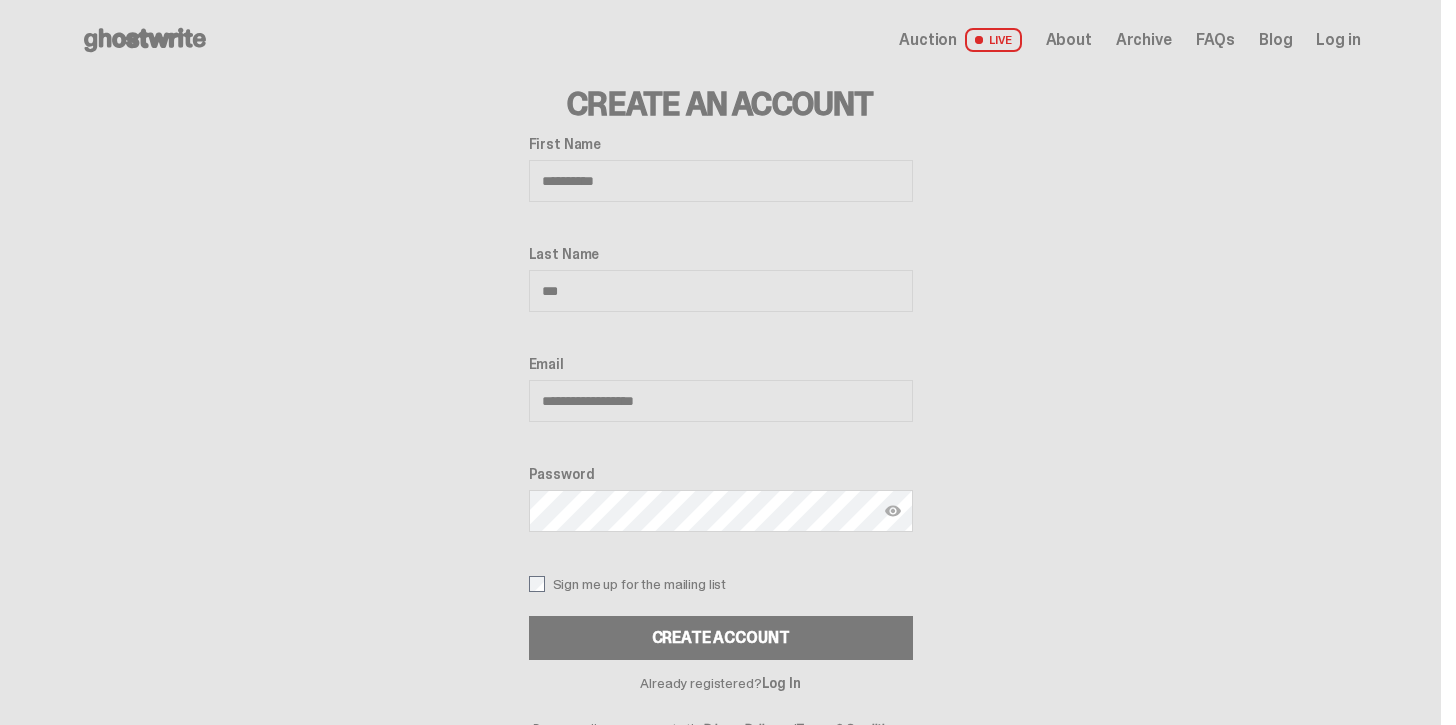 type on "**********" 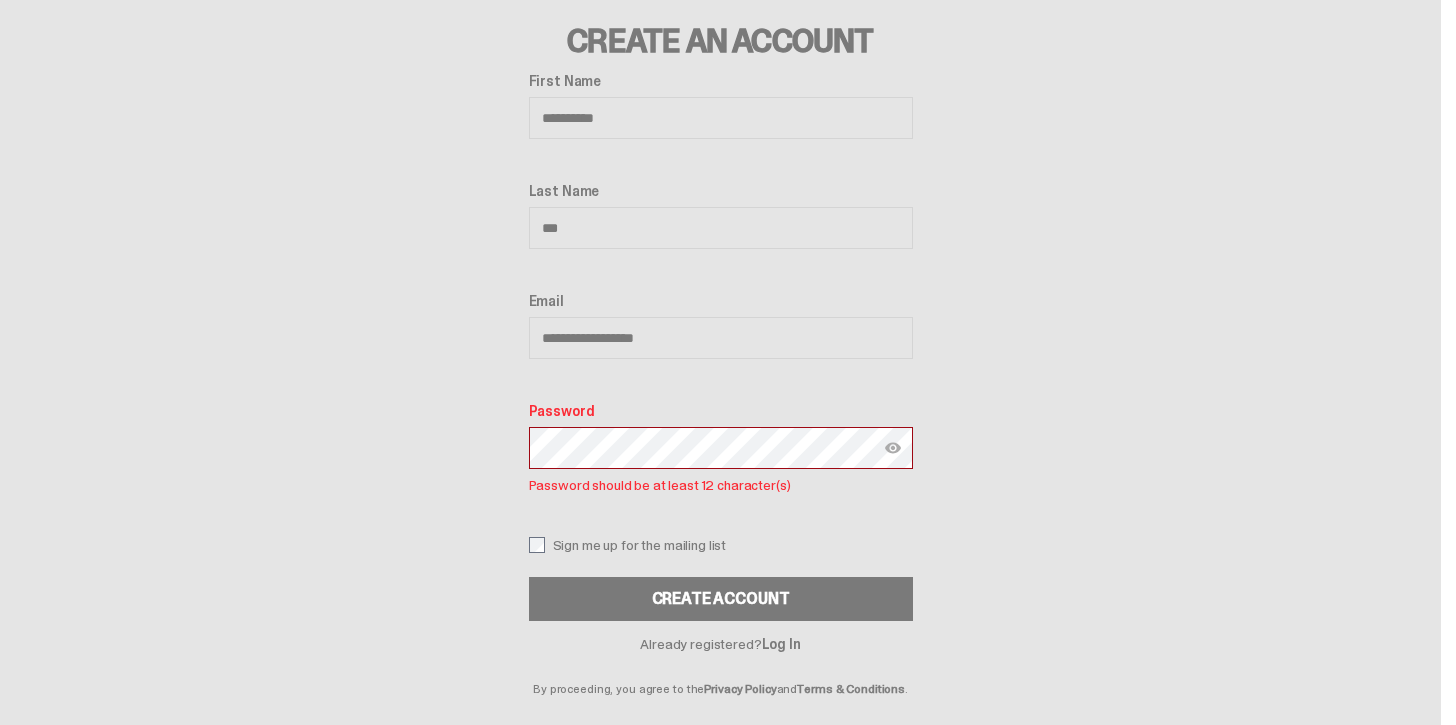 scroll, scrollTop: 79, scrollLeft: 0, axis: vertical 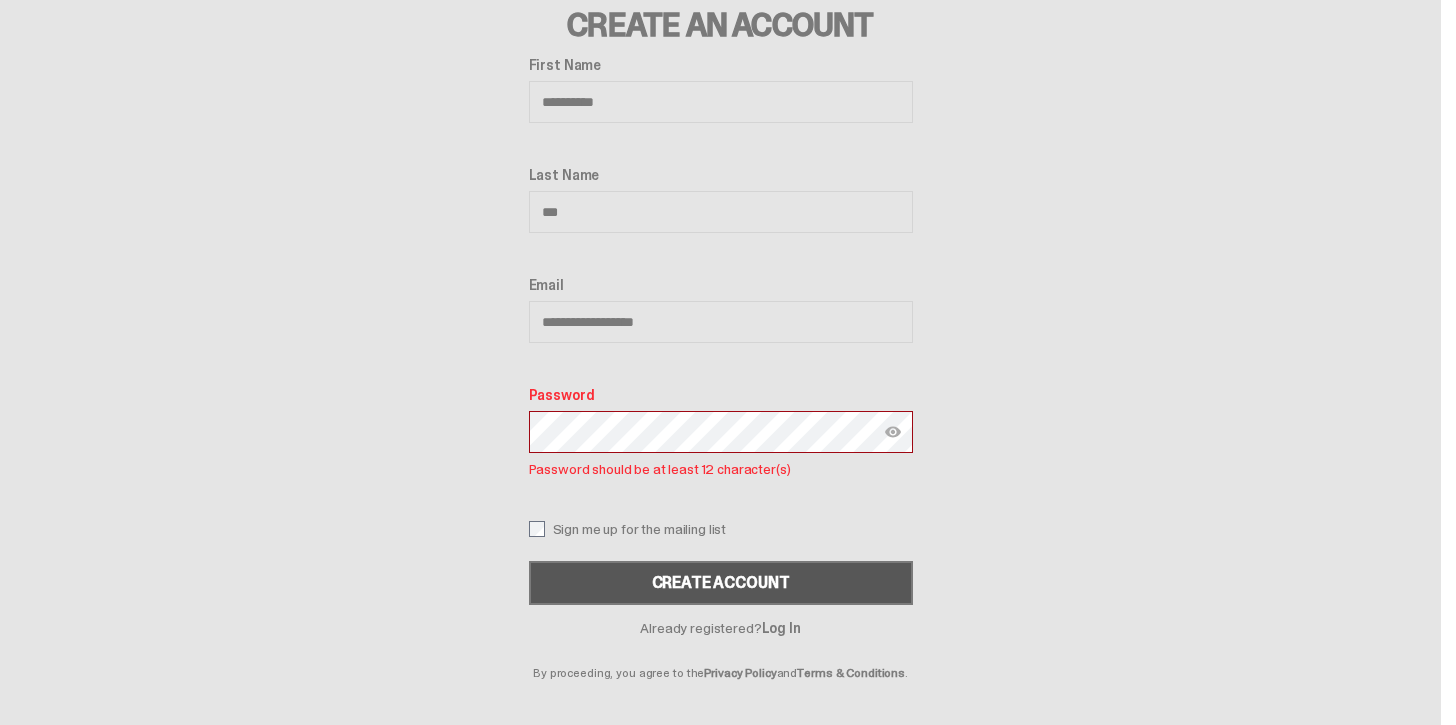 click on "Create Account" at bounding box center [721, 583] 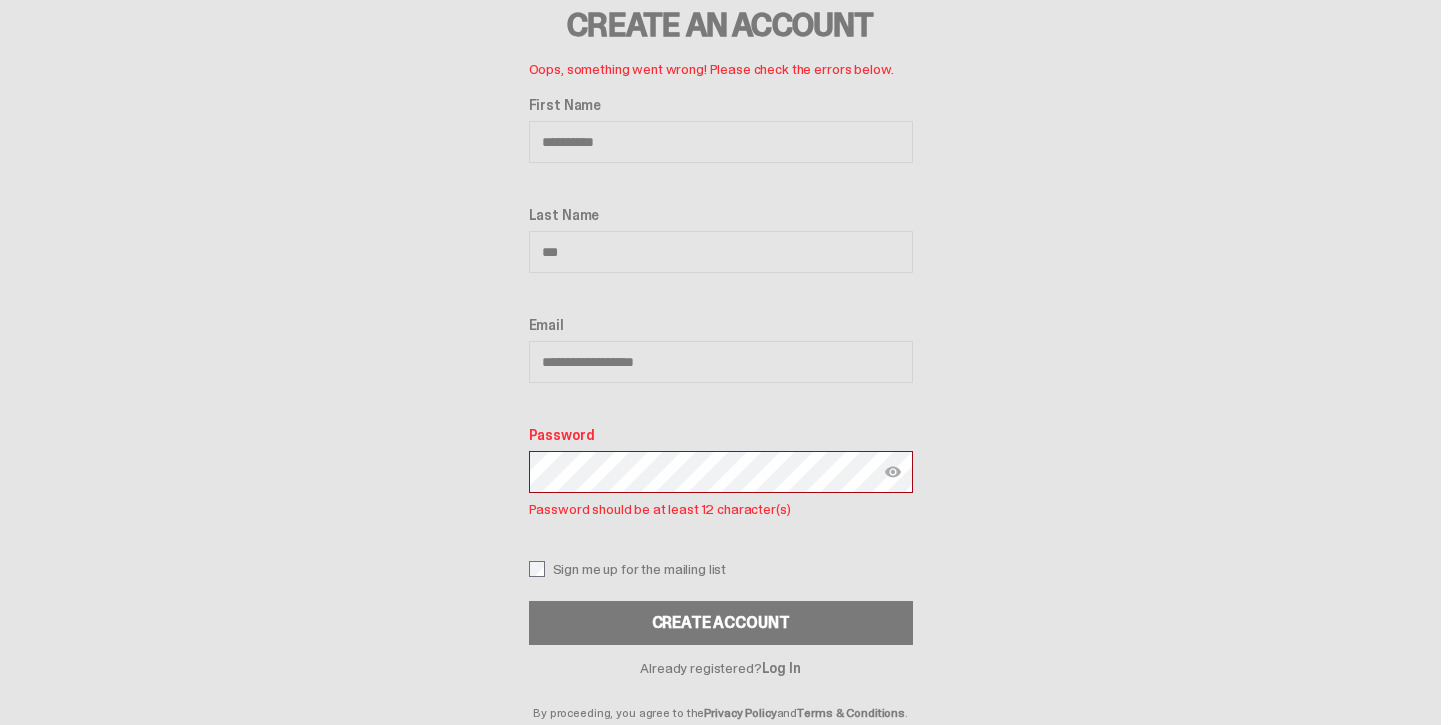 click at bounding box center (893, 472) 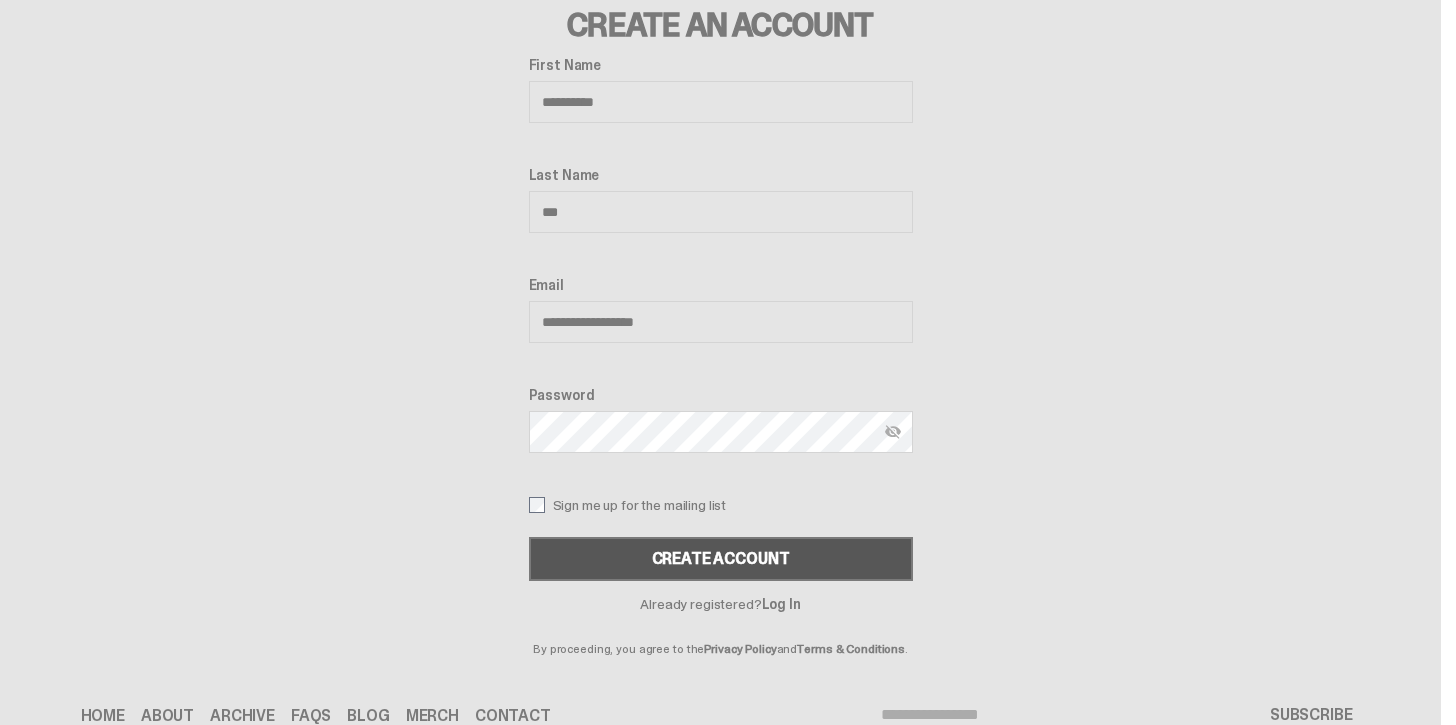 click on "Create Account" at bounding box center [721, 559] 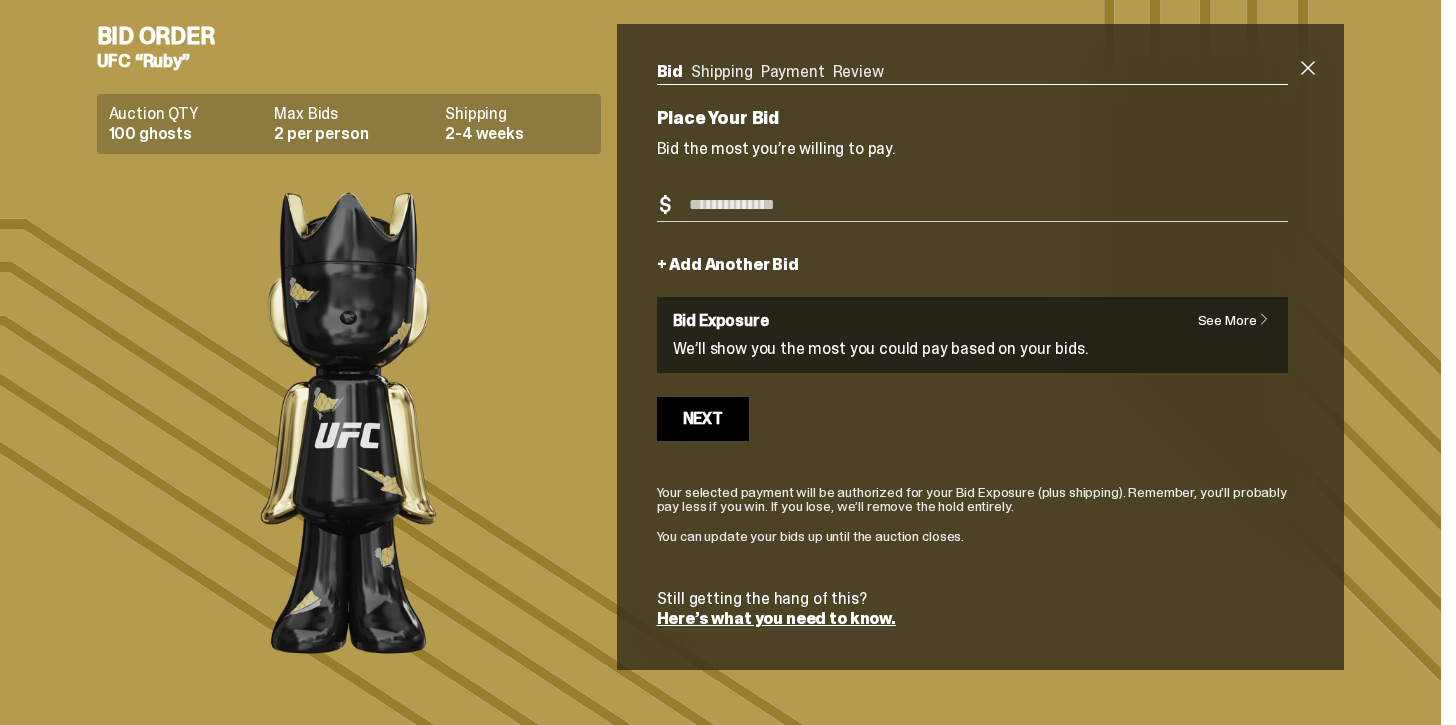 scroll, scrollTop: 0, scrollLeft: 0, axis: both 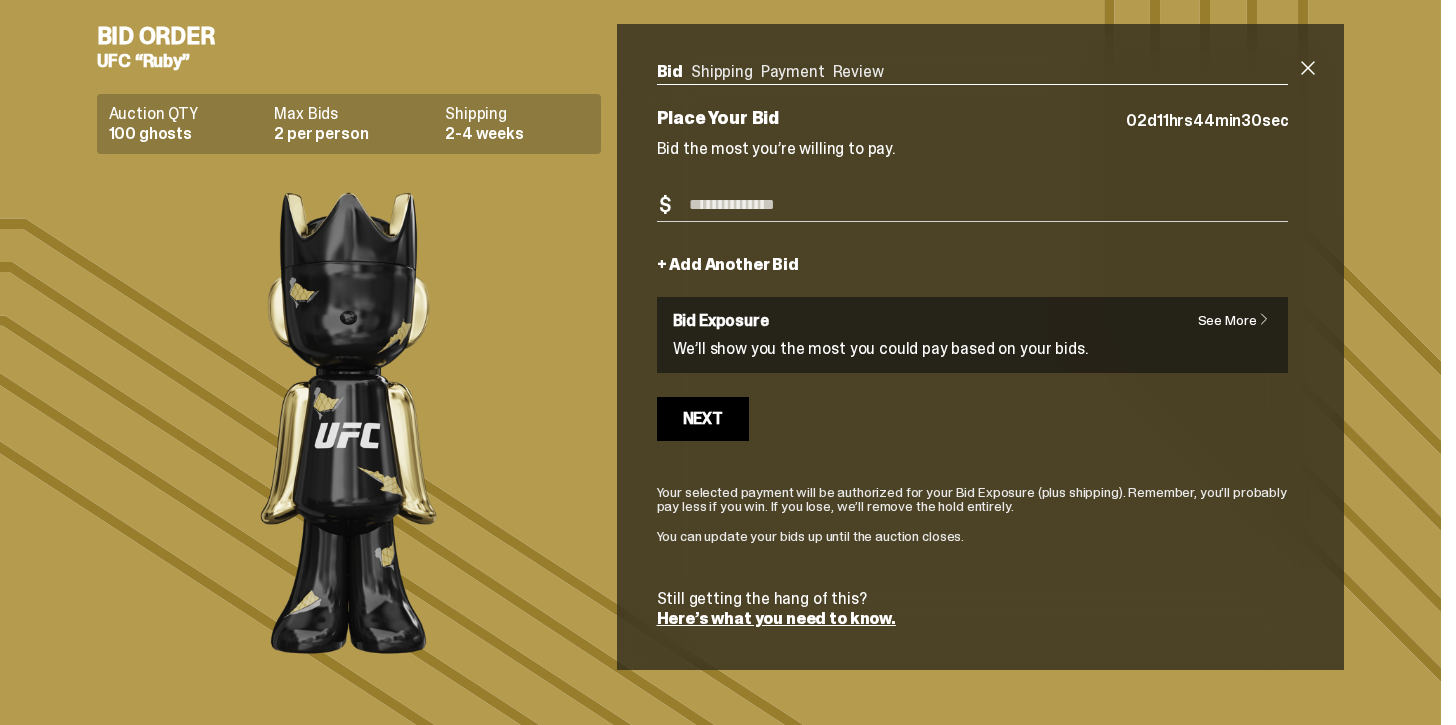 click on "See More" at bounding box center [1239, 320] 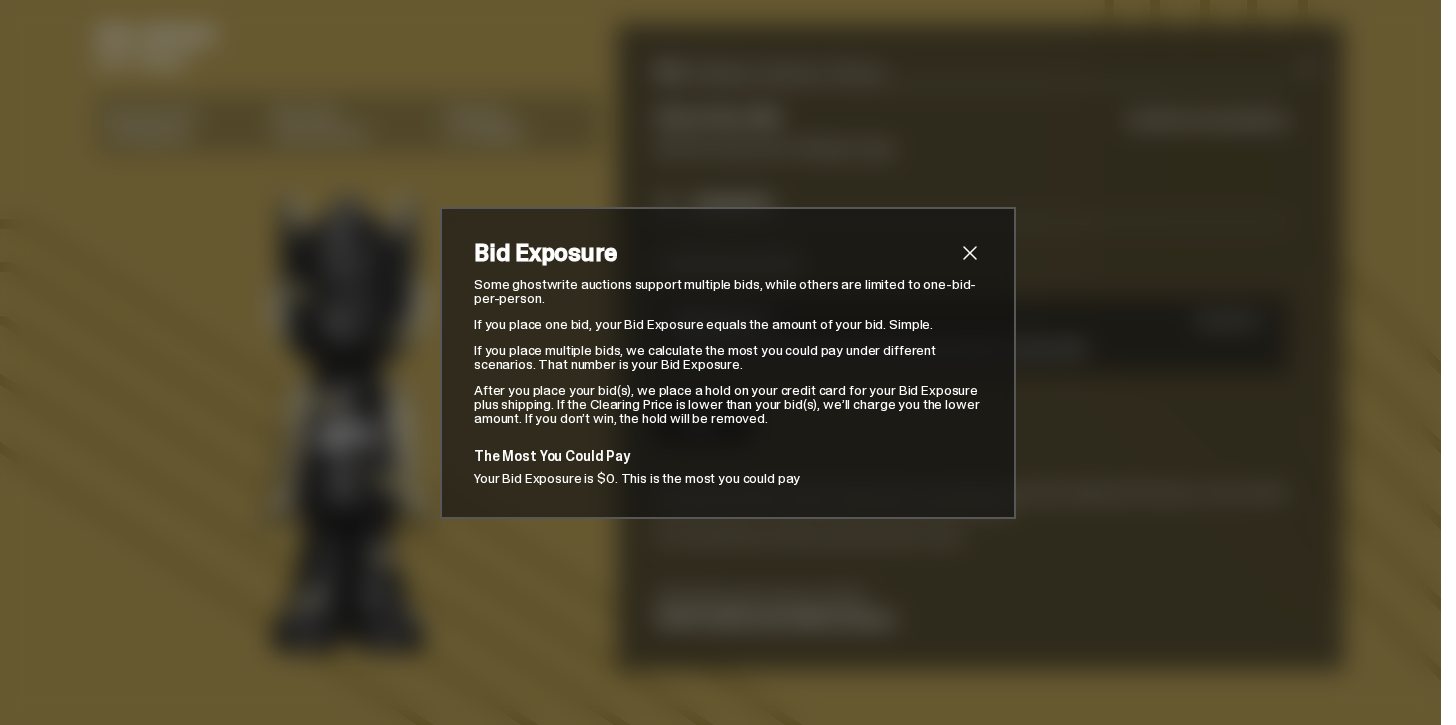 click on "Bid Exposure
Some ghostwrite auctions support multiple bids, while others are limited to one-bid-per-person.
If you place one bid, your Bid Exposure equals the amount of your bid. Simple.
If you place multiple bids, we calculate the most you could pay under different scenarios. That number is your Bid Exposure.
After you place your bid(s), we place a hold on your credit card for your Bid Exposure plus shipping. If the Clearing Price is lower than your bid(s), we’ll charge you the lower amount. If you don’t win, the hold will be removed.
The Most You Could Pay
Your Bid Exposure is $0. This is the most you could pay" at bounding box center [728, 363] 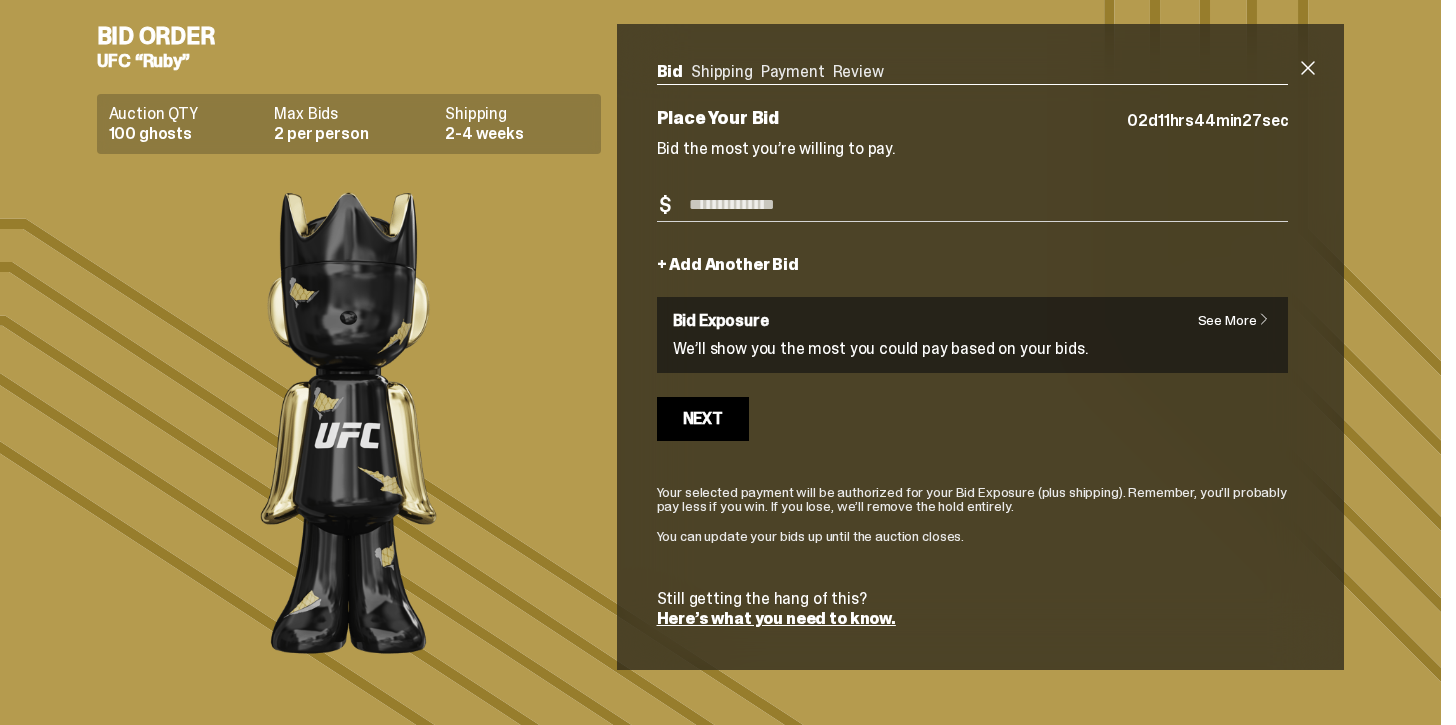 click on "Bid Amount" at bounding box center (973, 205) 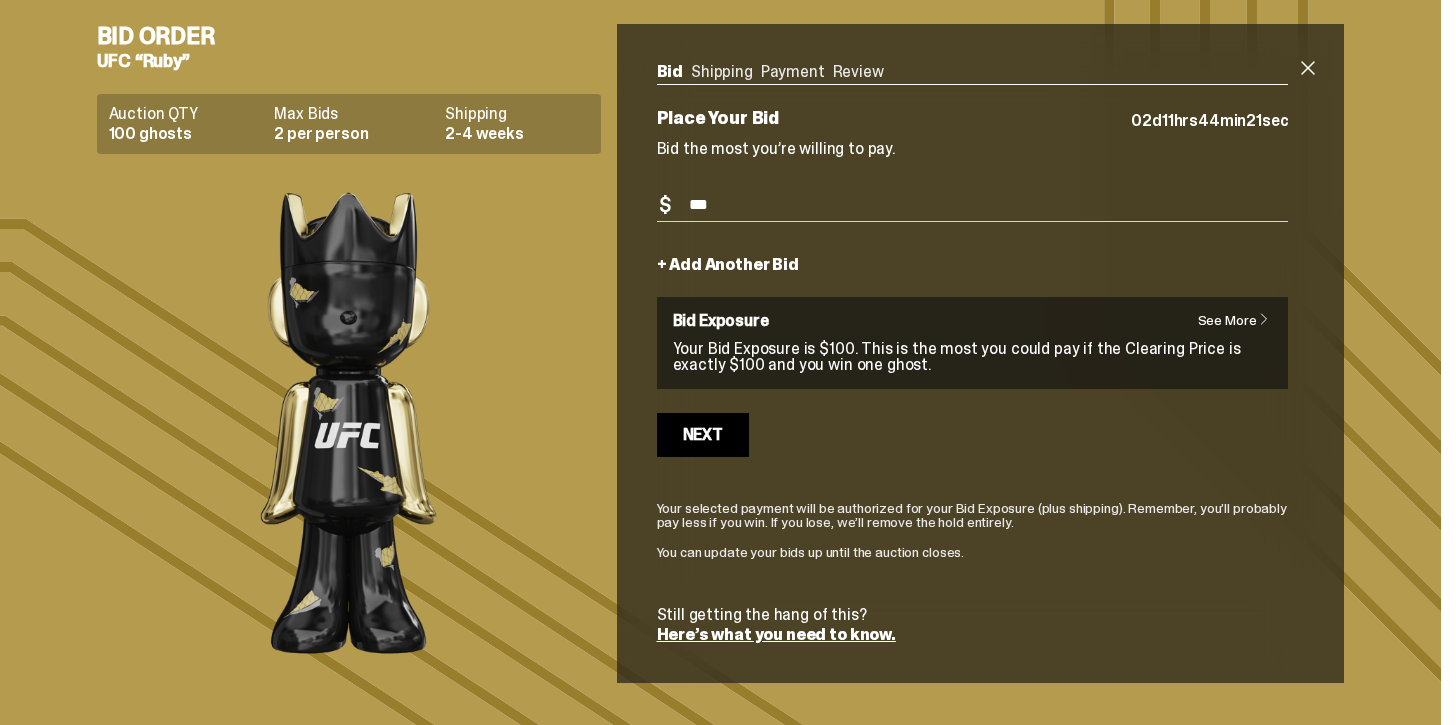 type on "***" 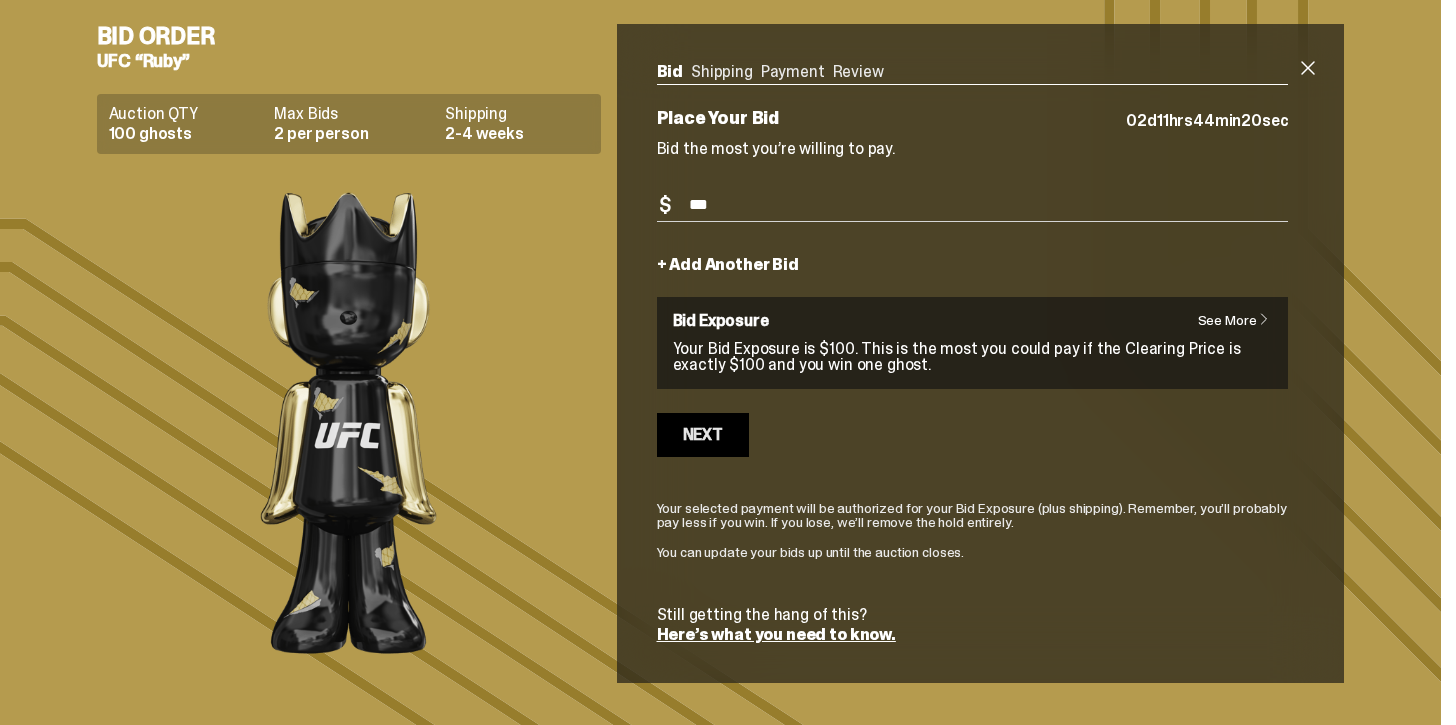 click on "Next" at bounding box center [703, 435] 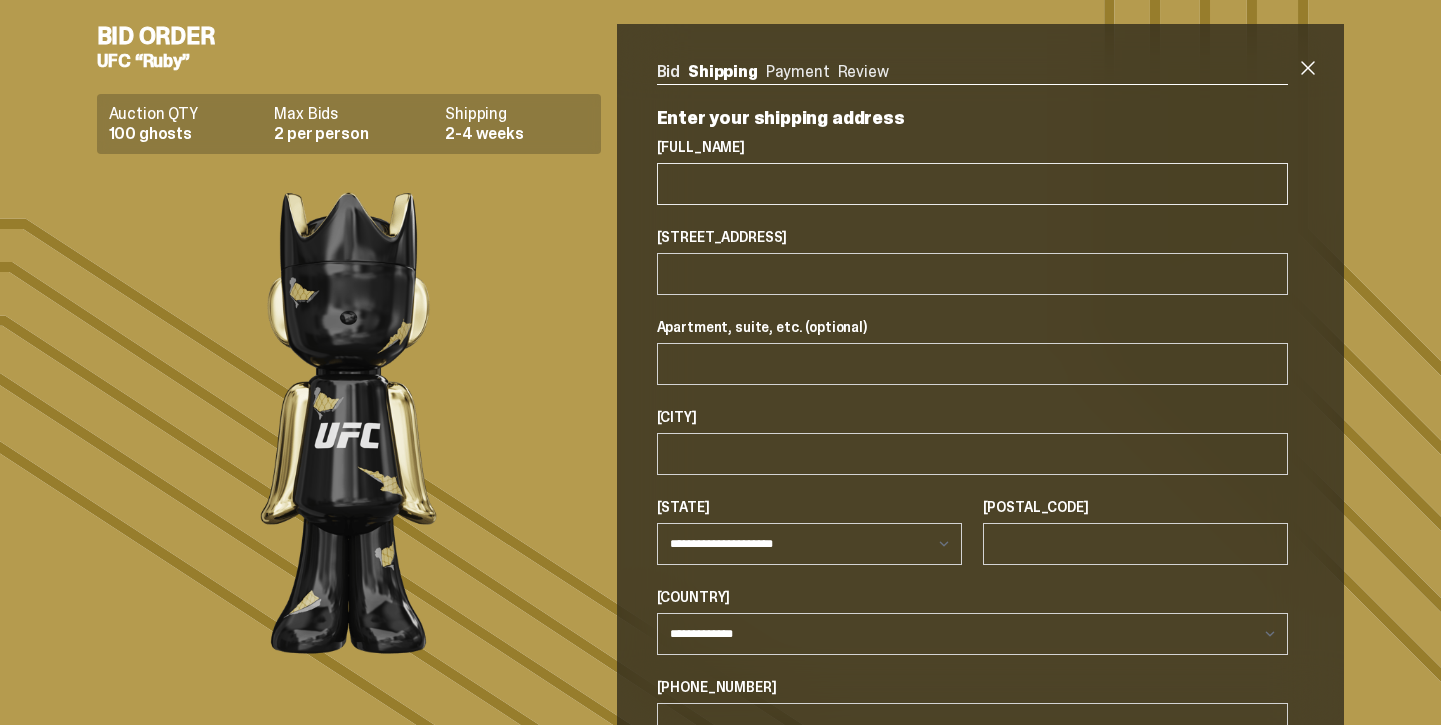 type on "**********" 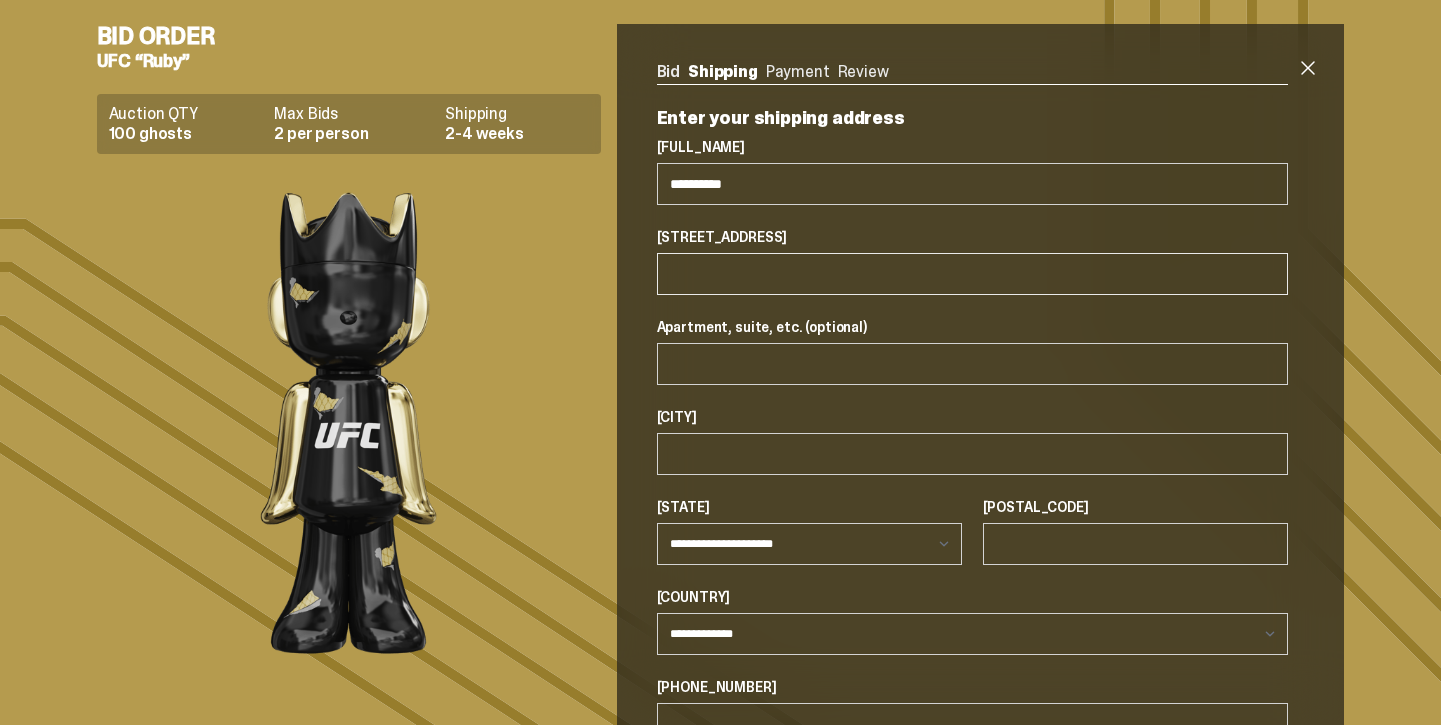 type on "**********" 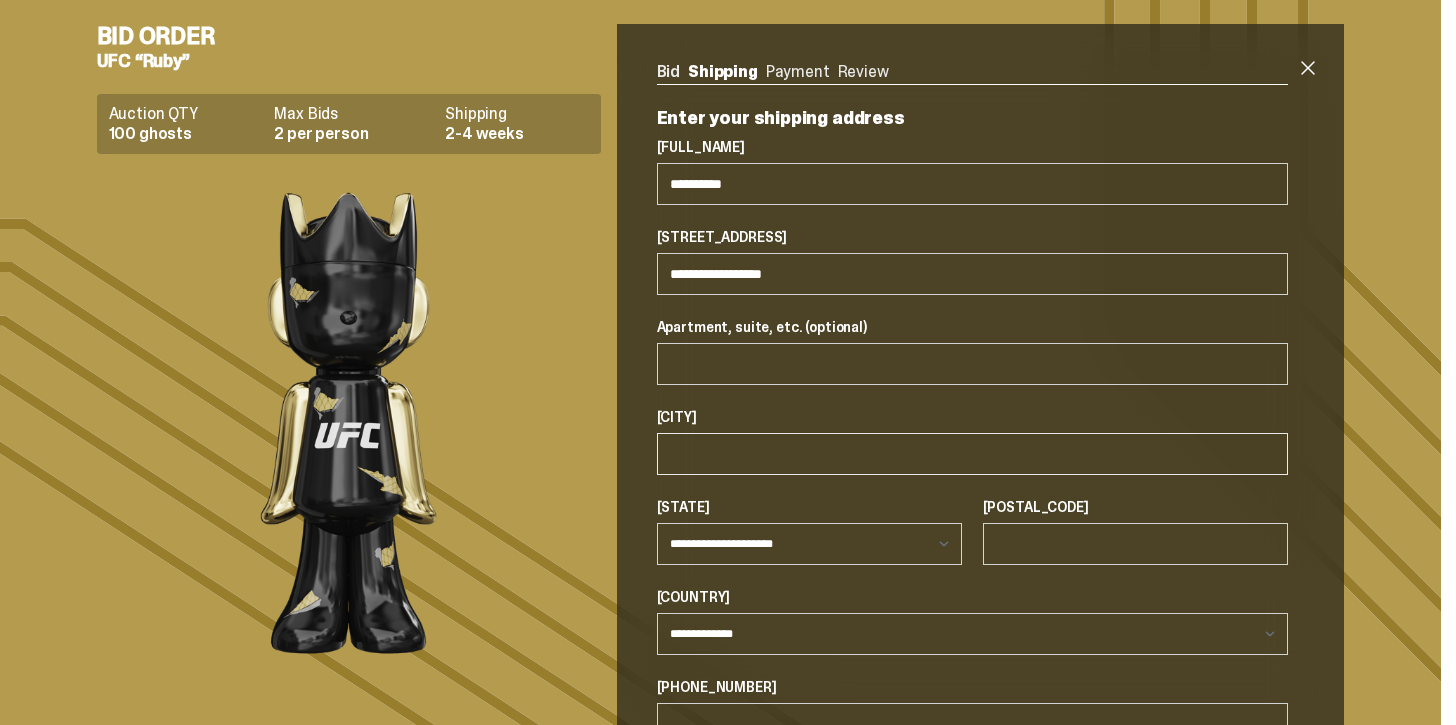 type on "*********" 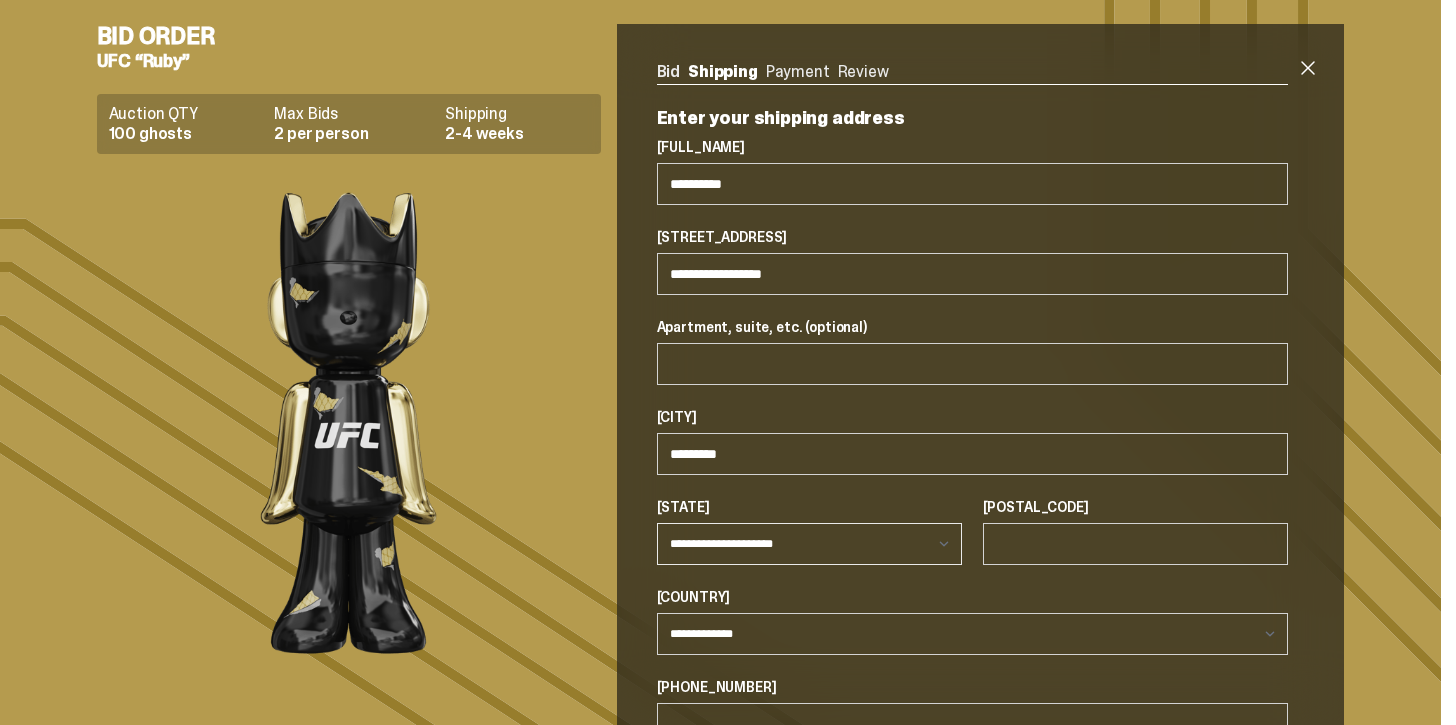select on "**" 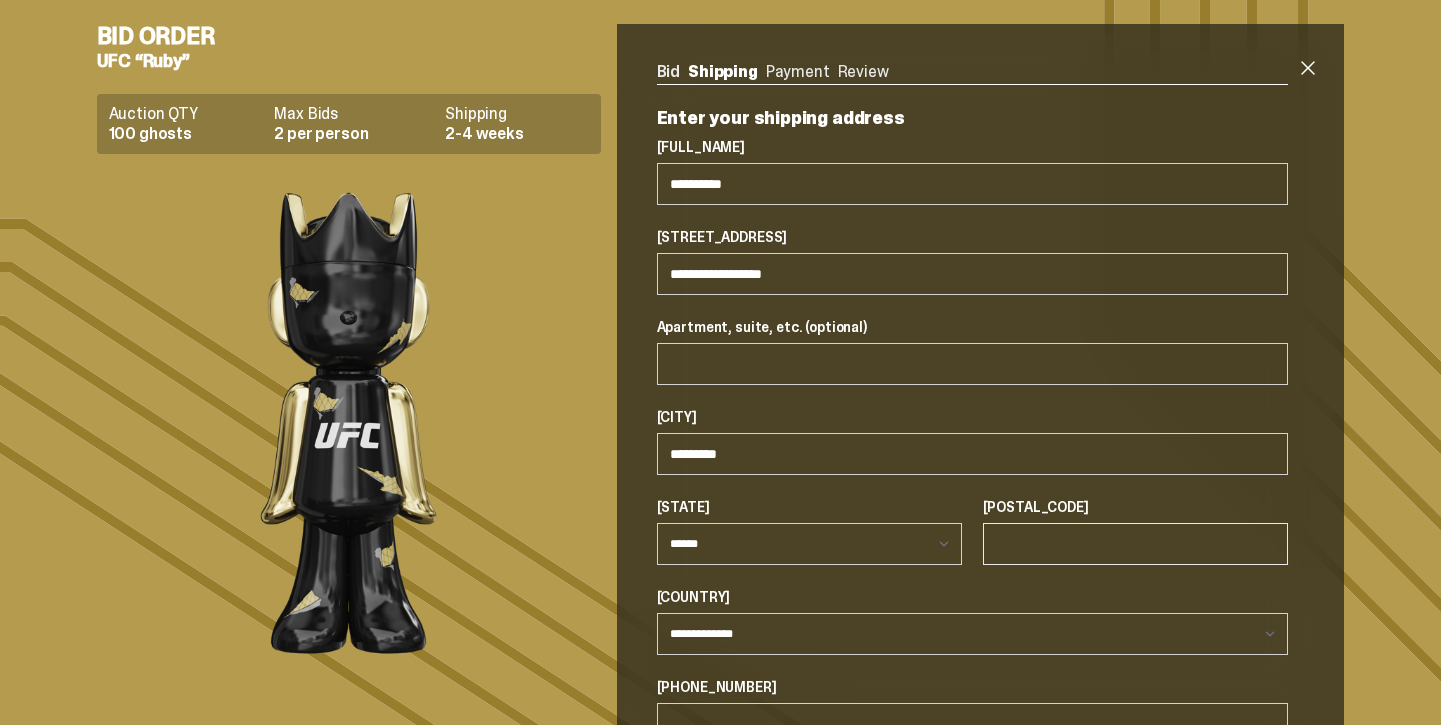 type on "*****" 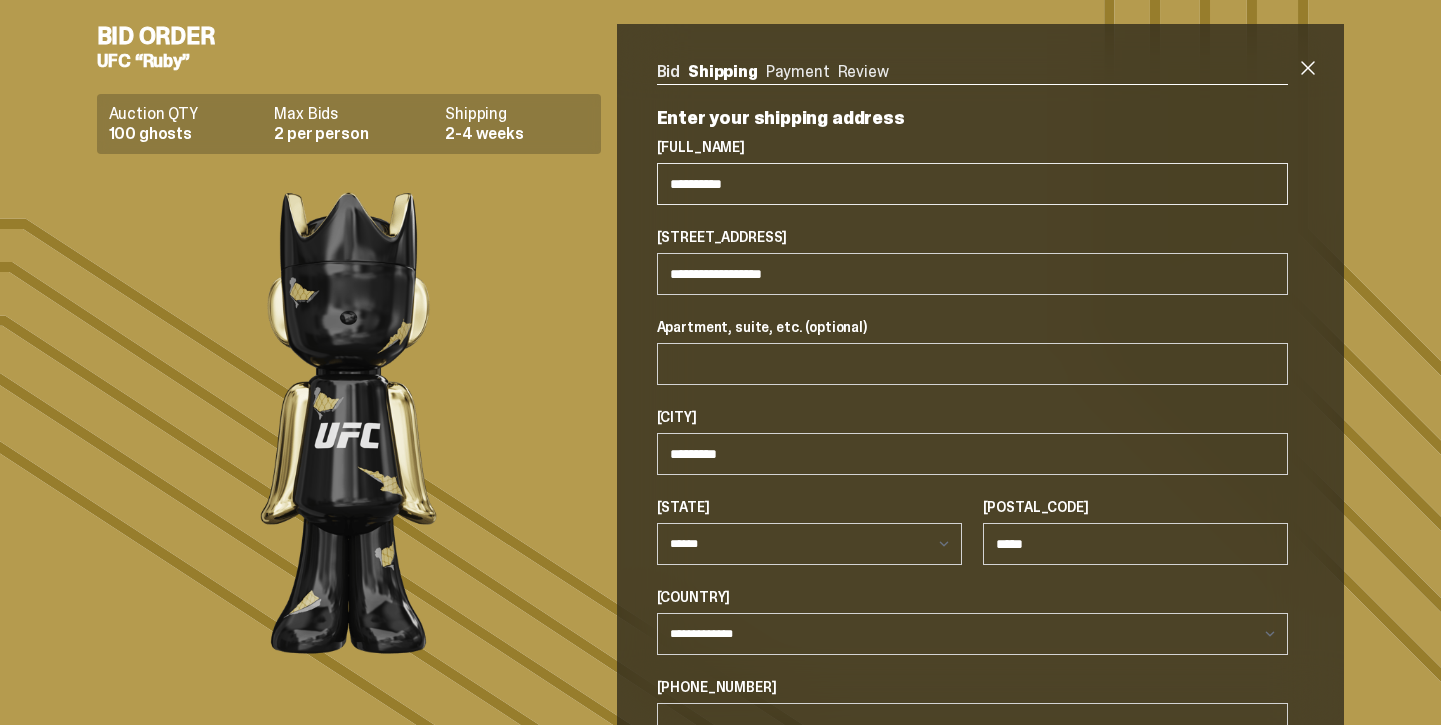 select on "**" 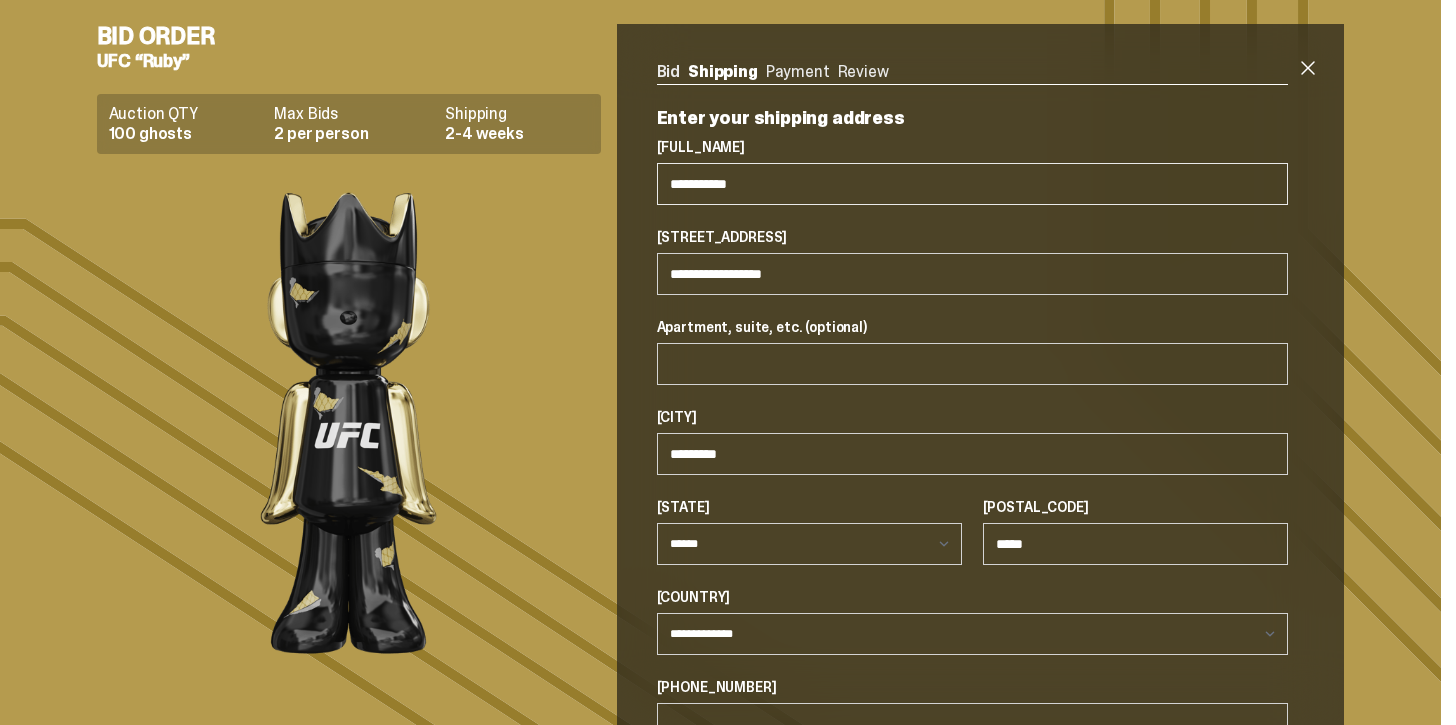 select on "**" 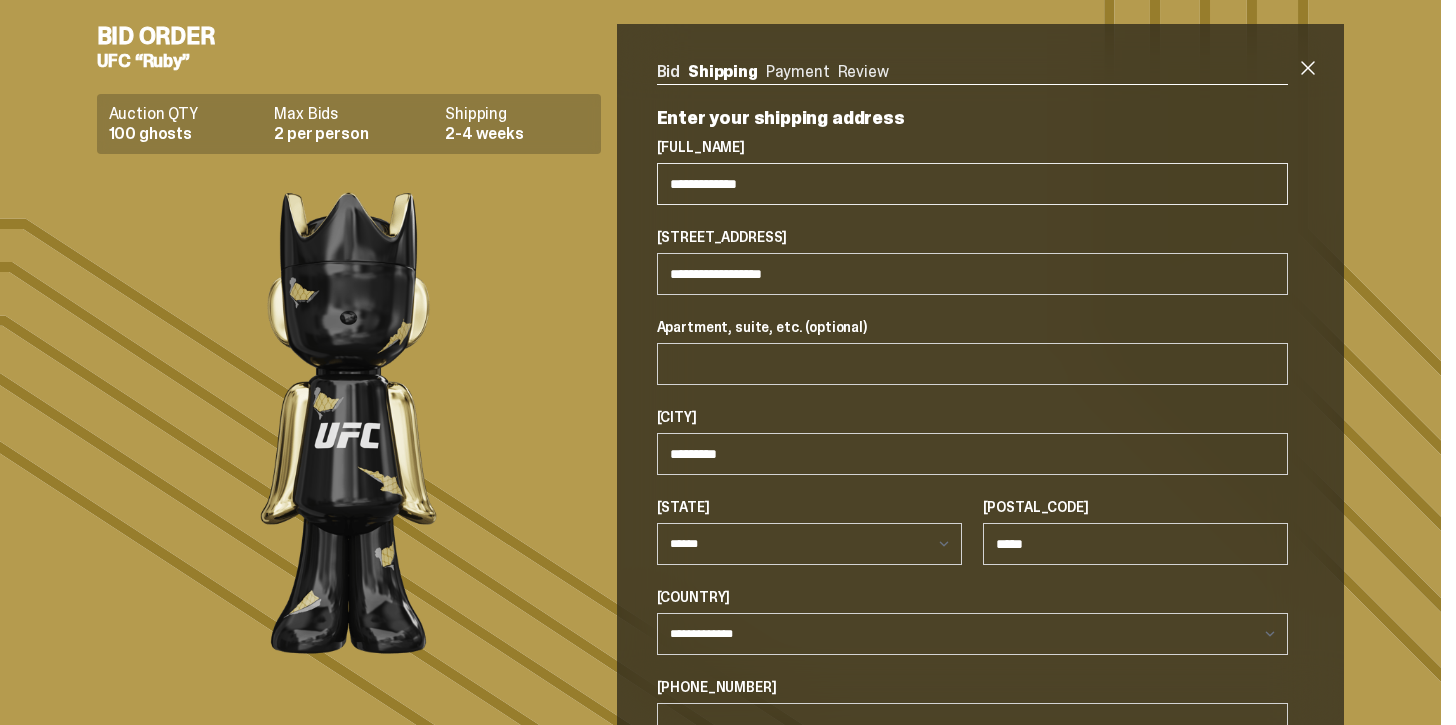 type on "**********" 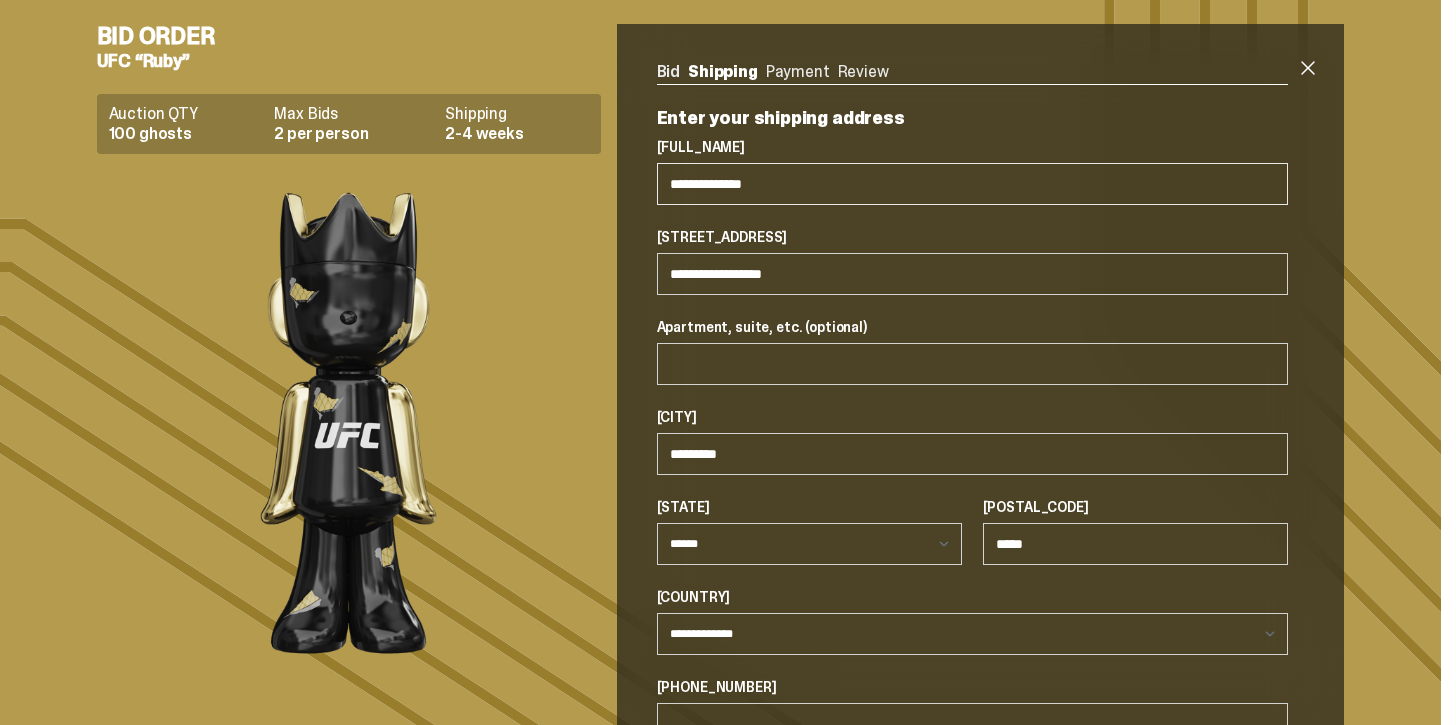 select on "**" 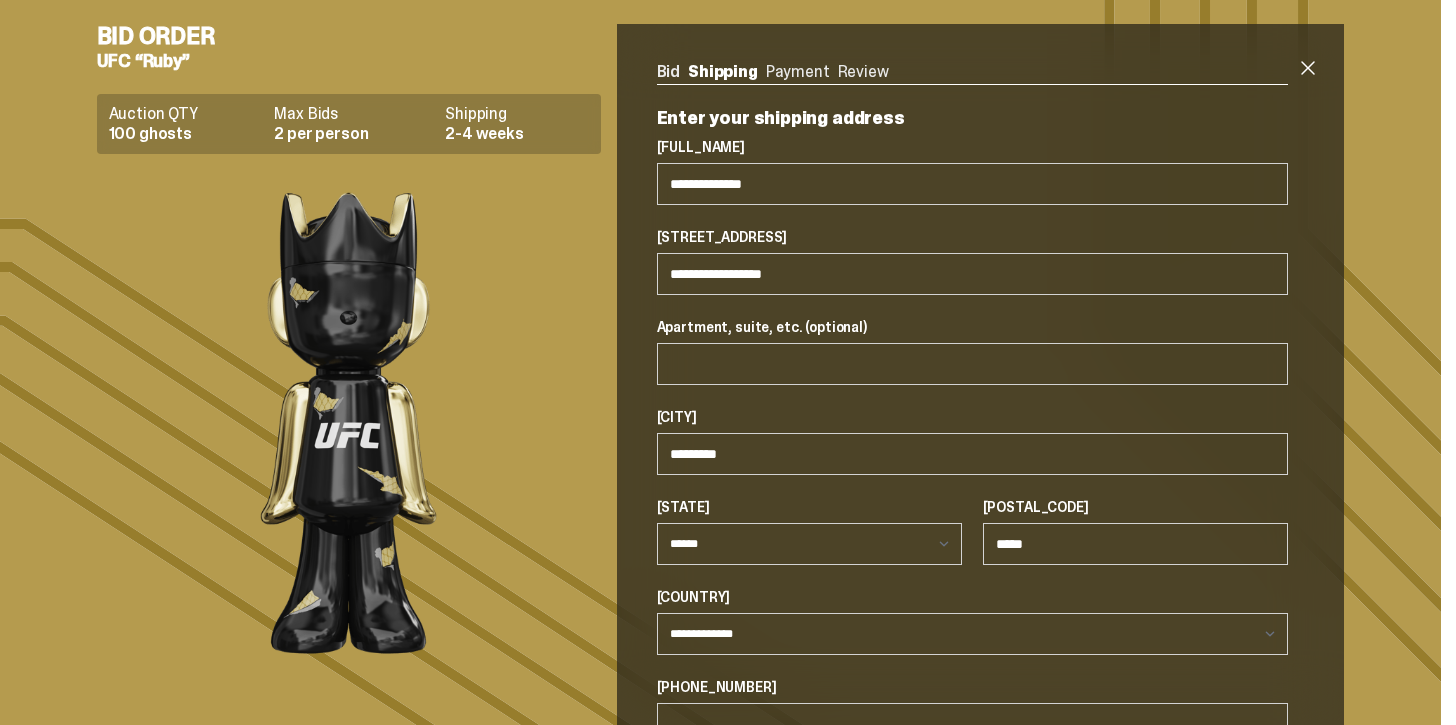 click on "**********" at bounding box center (973, 519) 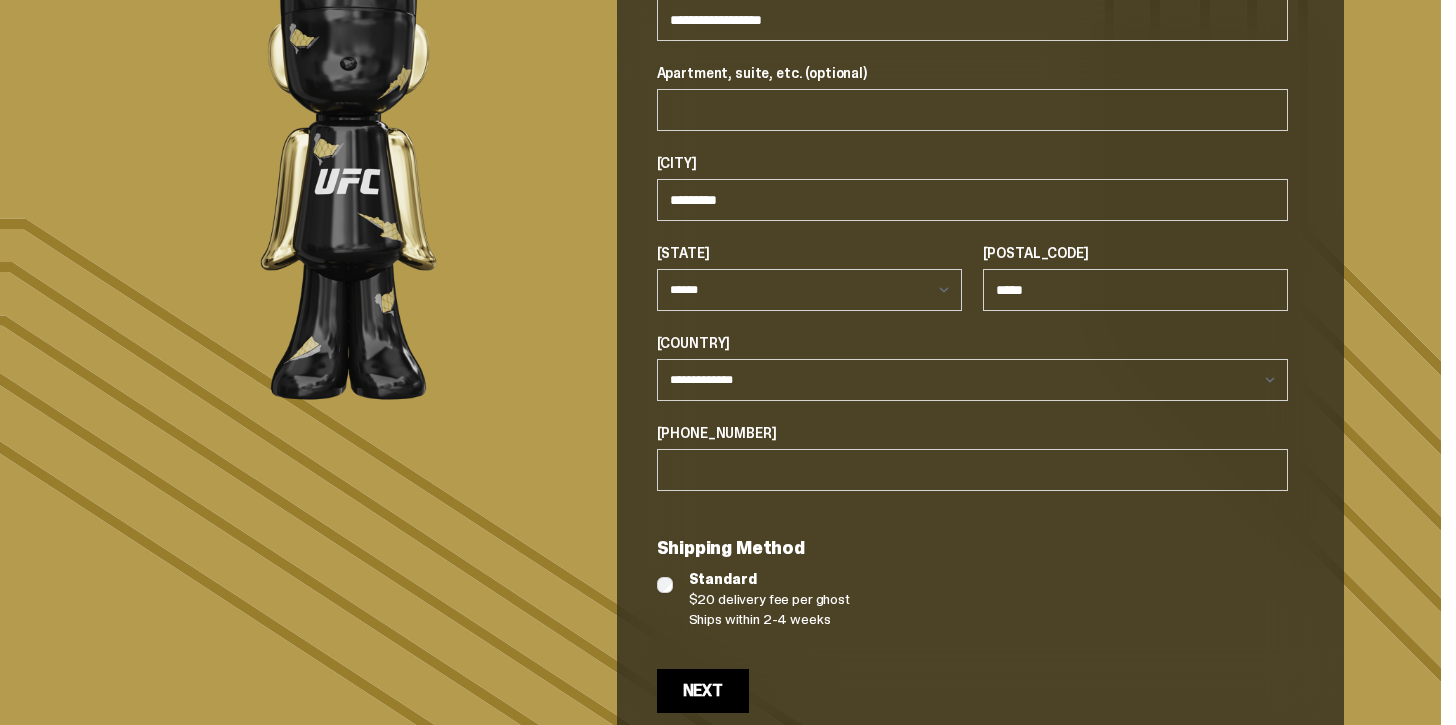 scroll, scrollTop: 263, scrollLeft: 0, axis: vertical 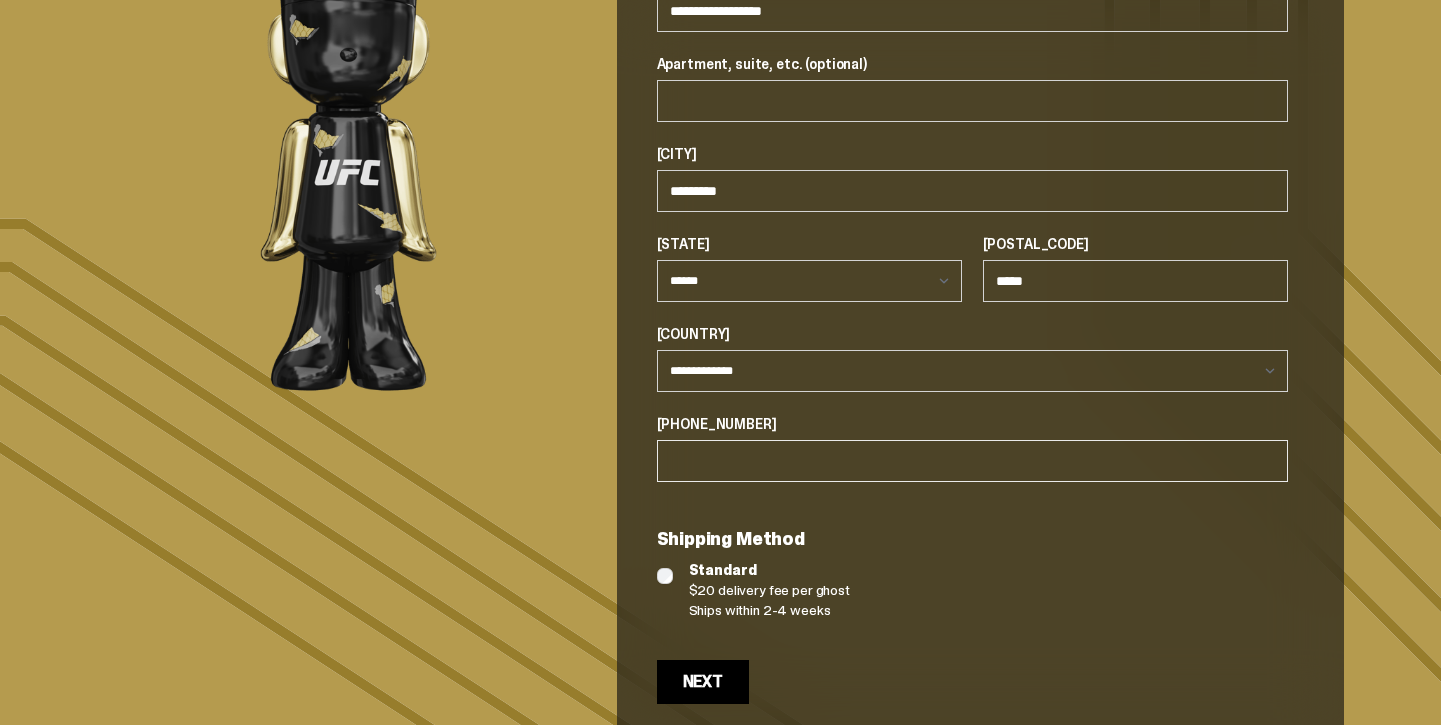 click on "Phone Number" at bounding box center [973, 461] 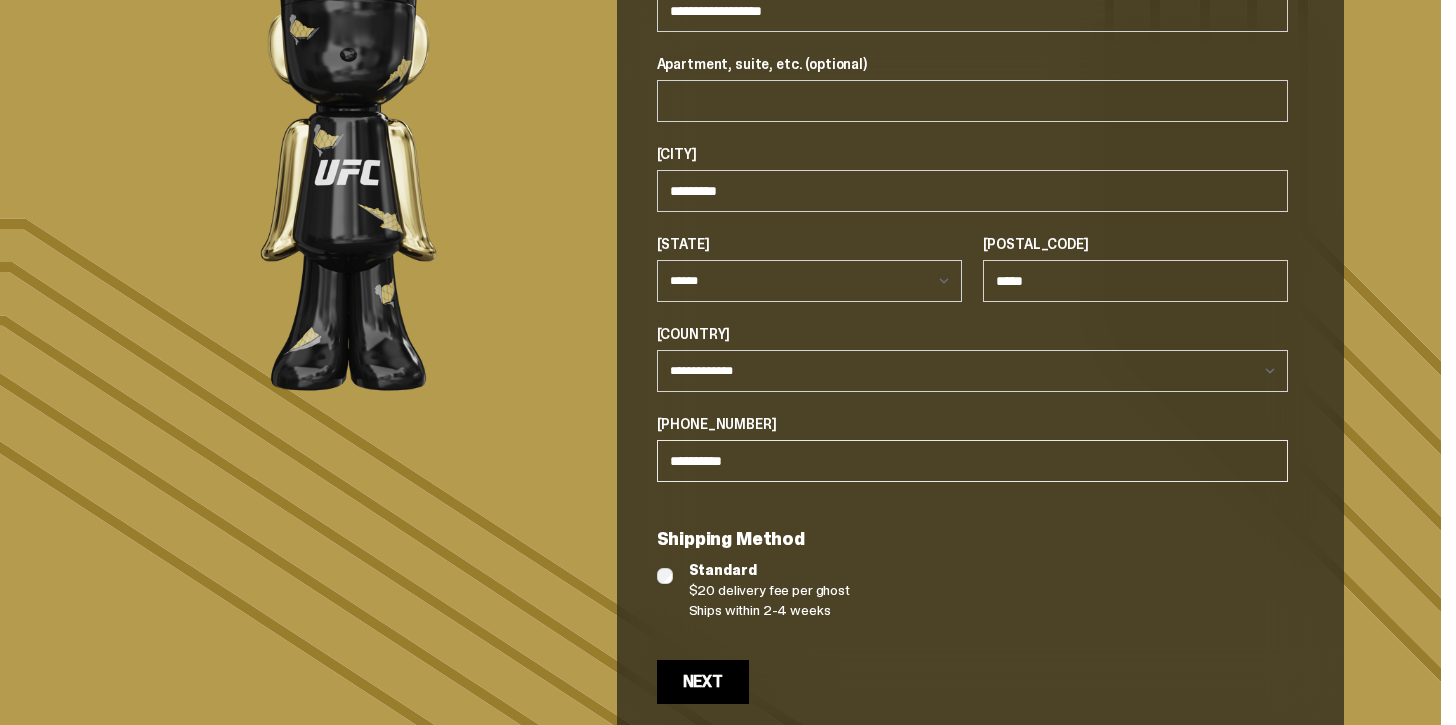 select on "**" 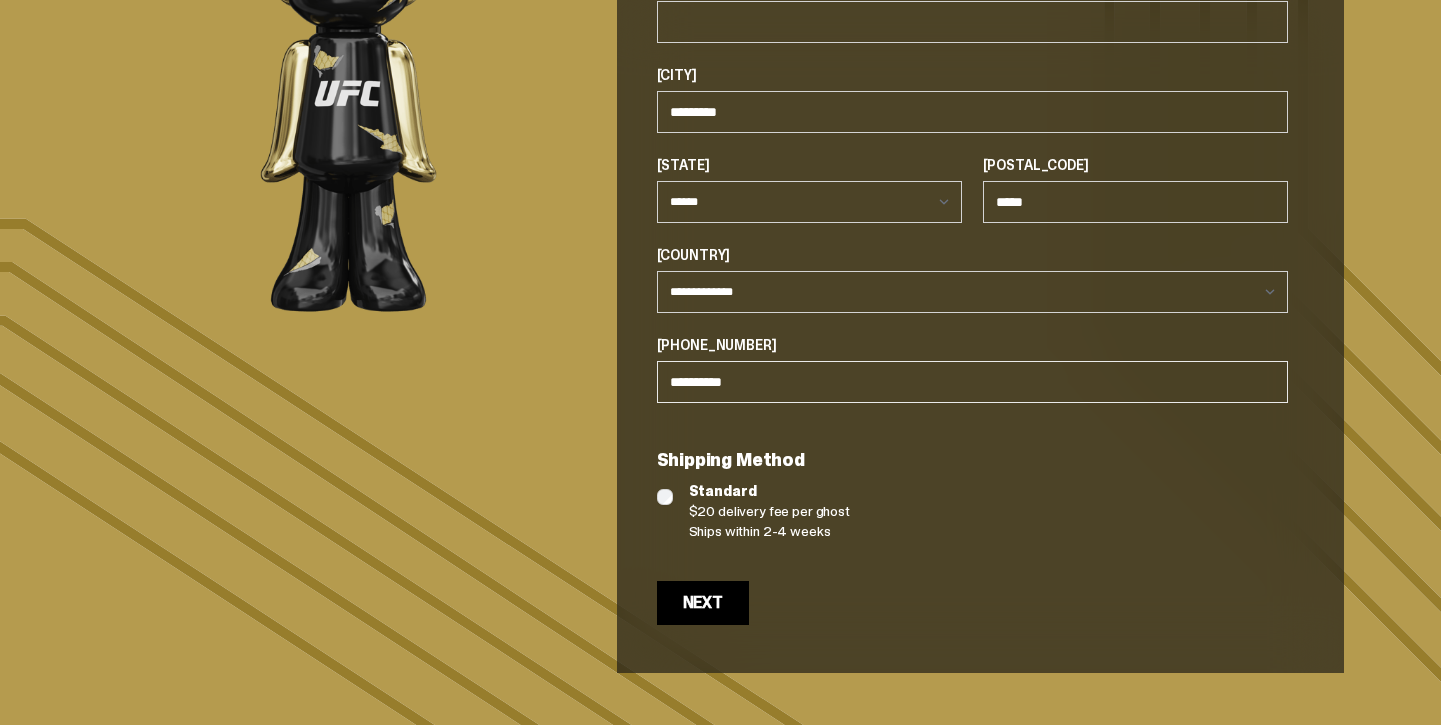 scroll, scrollTop: 376, scrollLeft: 0, axis: vertical 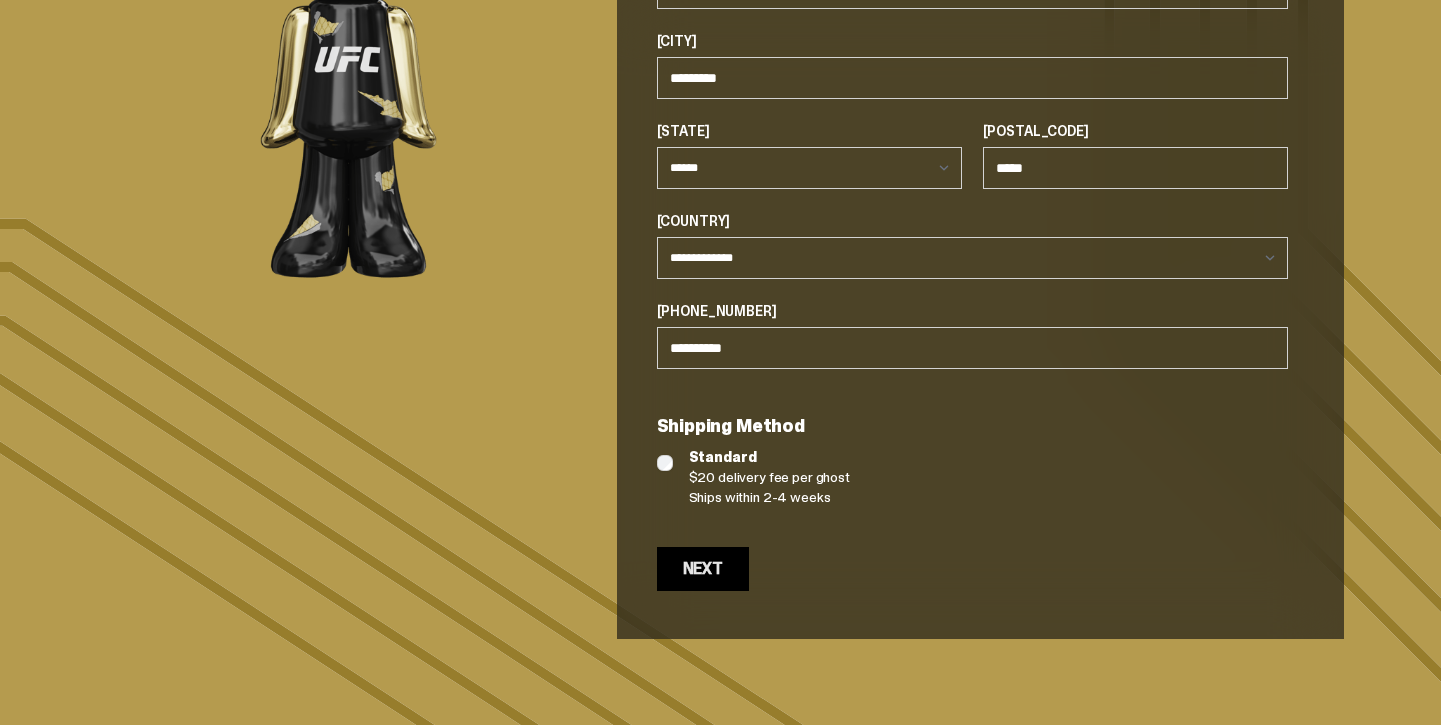 click on "Next" at bounding box center [703, 569] 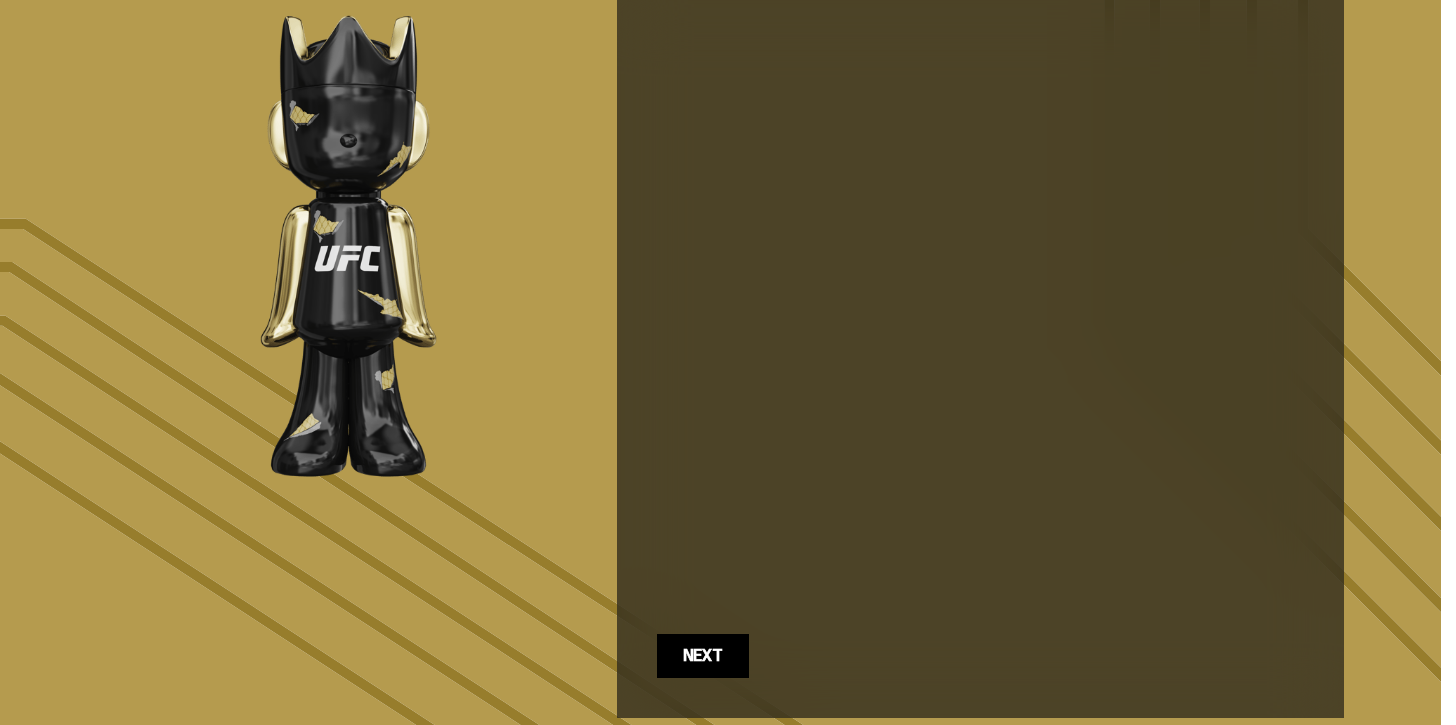 scroll, scrollTop: 179, scrollLeft: 0, axis: vertical 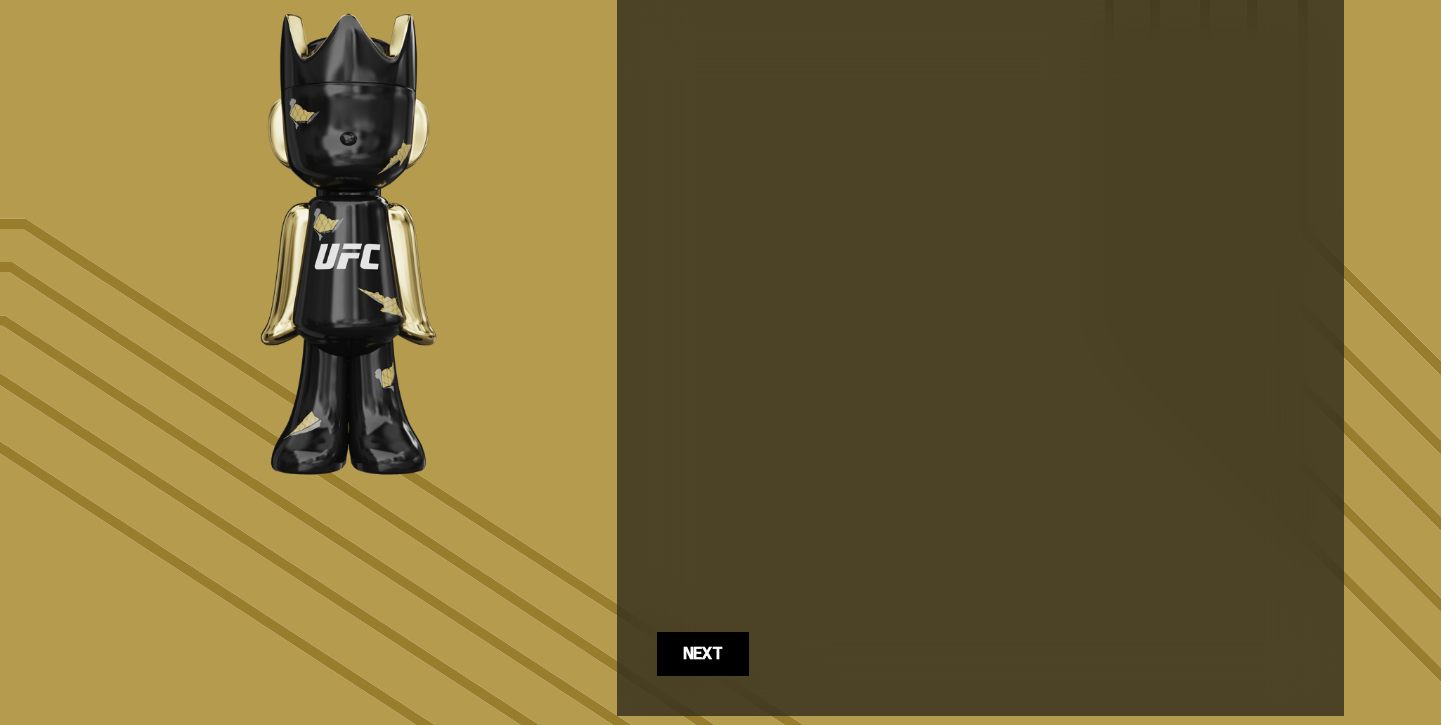click on "Enter your payment information
Next
Next" at bounding box center [973, 303] 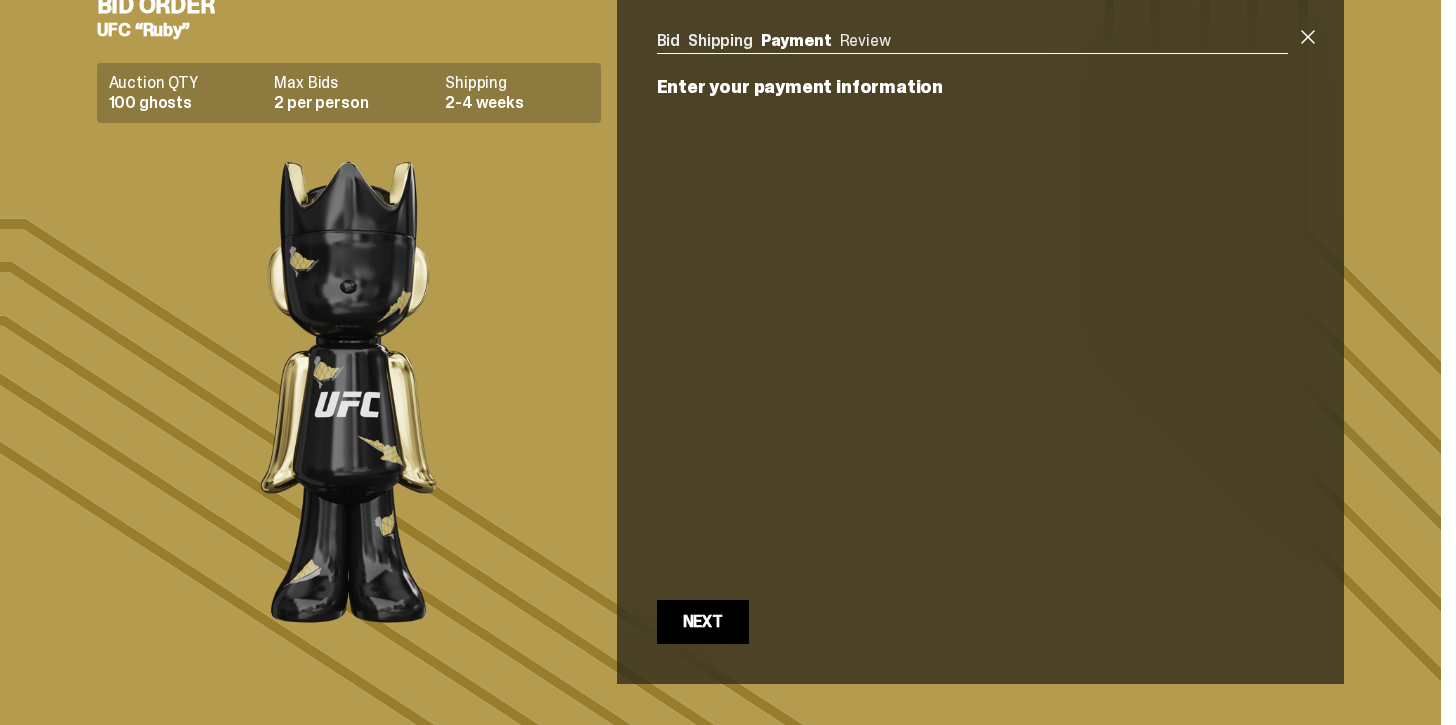 scroll, scrollTop: 75, scrollLeft: 0, axis: vertical 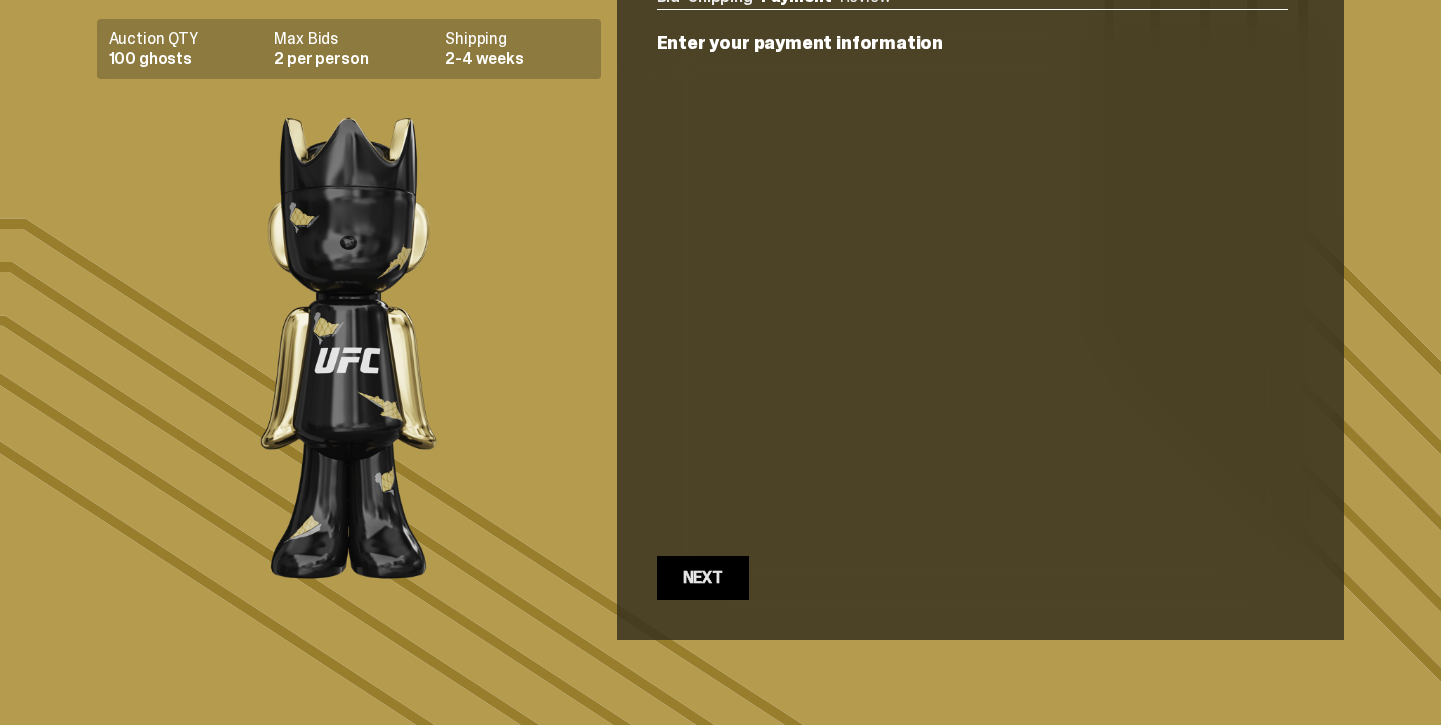 click on "Next" at bounding box center (703, 578) 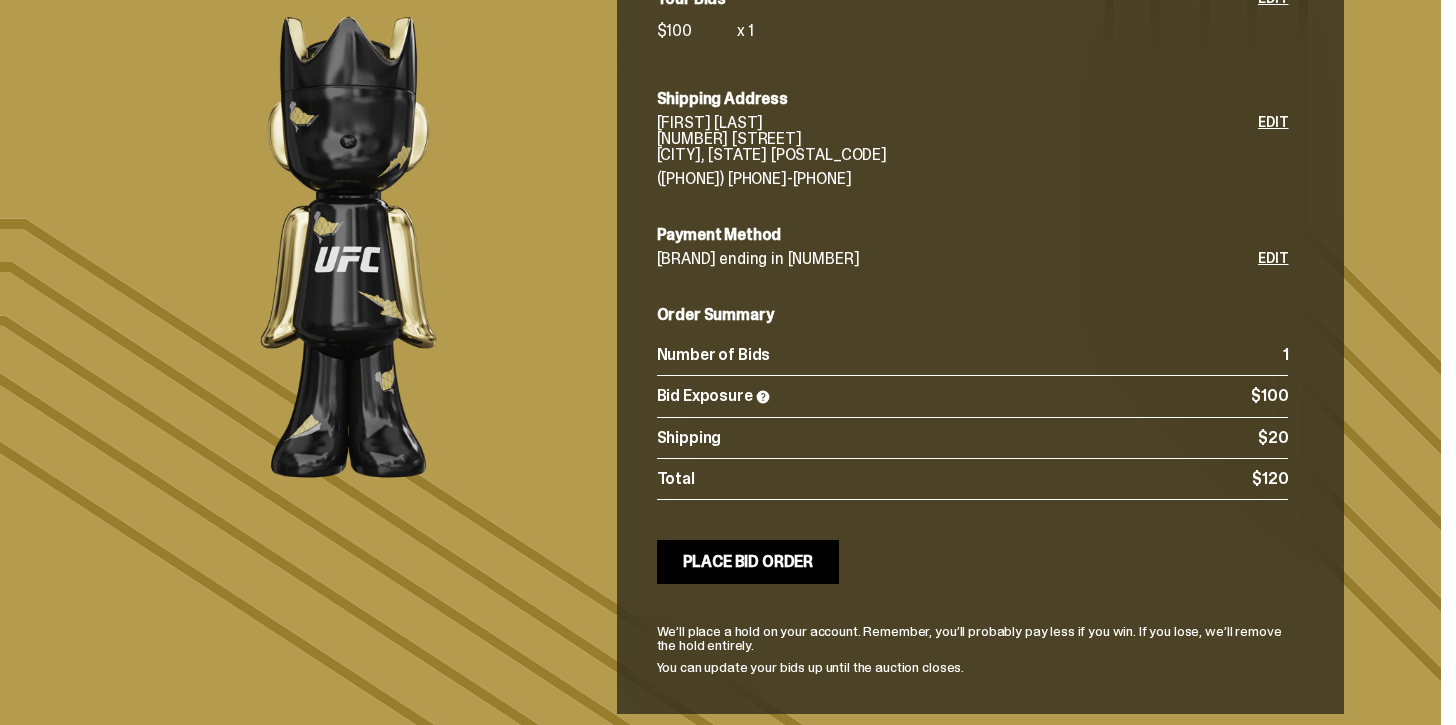 scroll, scrollTop: 224, scrollLeft: 0, axis: vertical 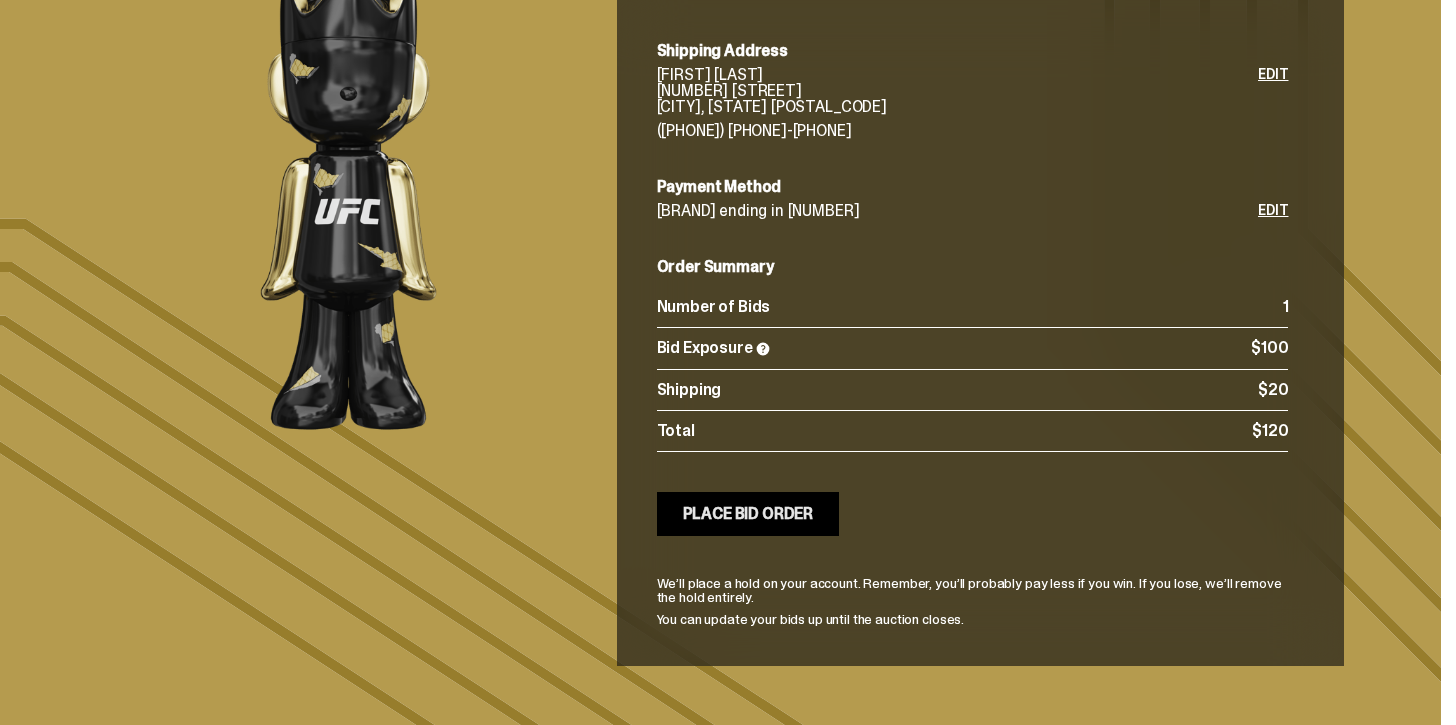 click on "Place Bid Order" at bounding box center (748, 514) 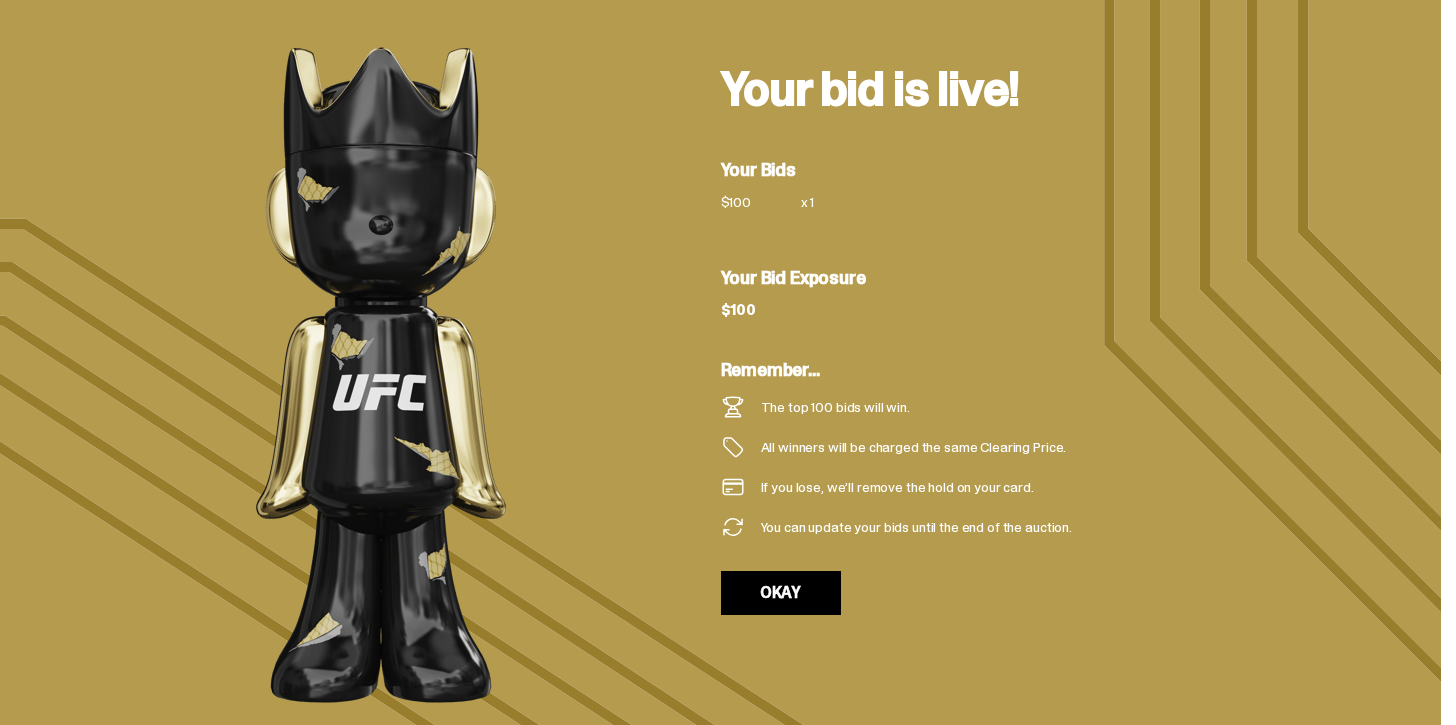 scroll, scrollTop: 72, scrollLeft: 0, axis: vertical 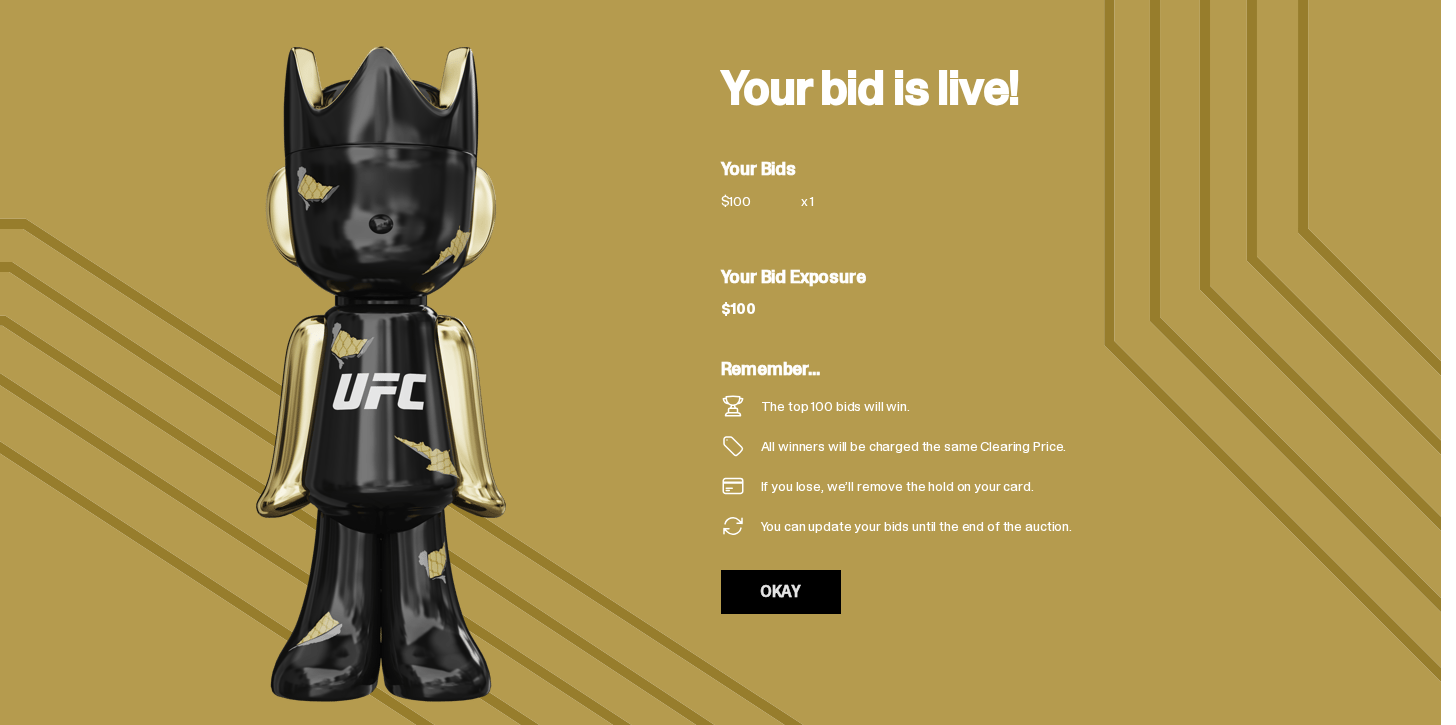 click on "OKAY" at bounding box center (781, 592) 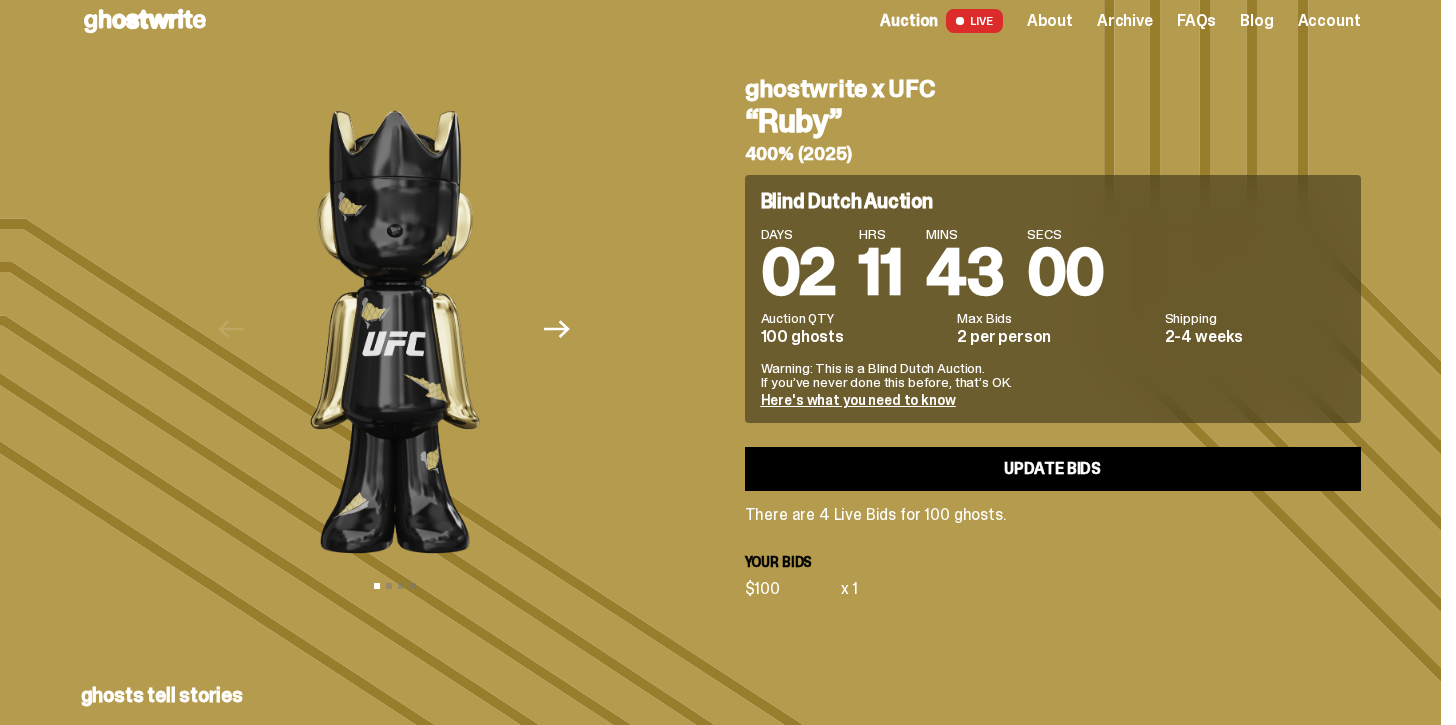 scroll, scrollTop: 18, scrollLeft: 0, axis: vertical 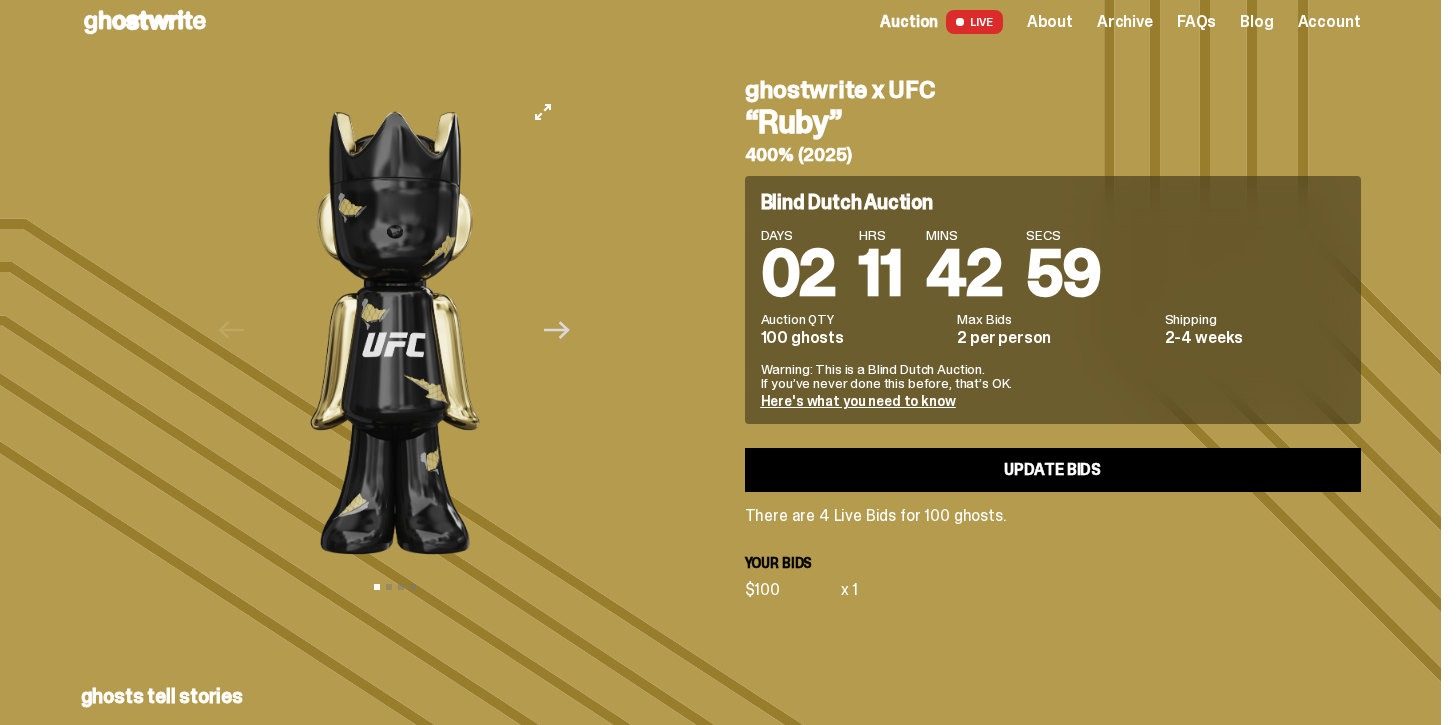 click 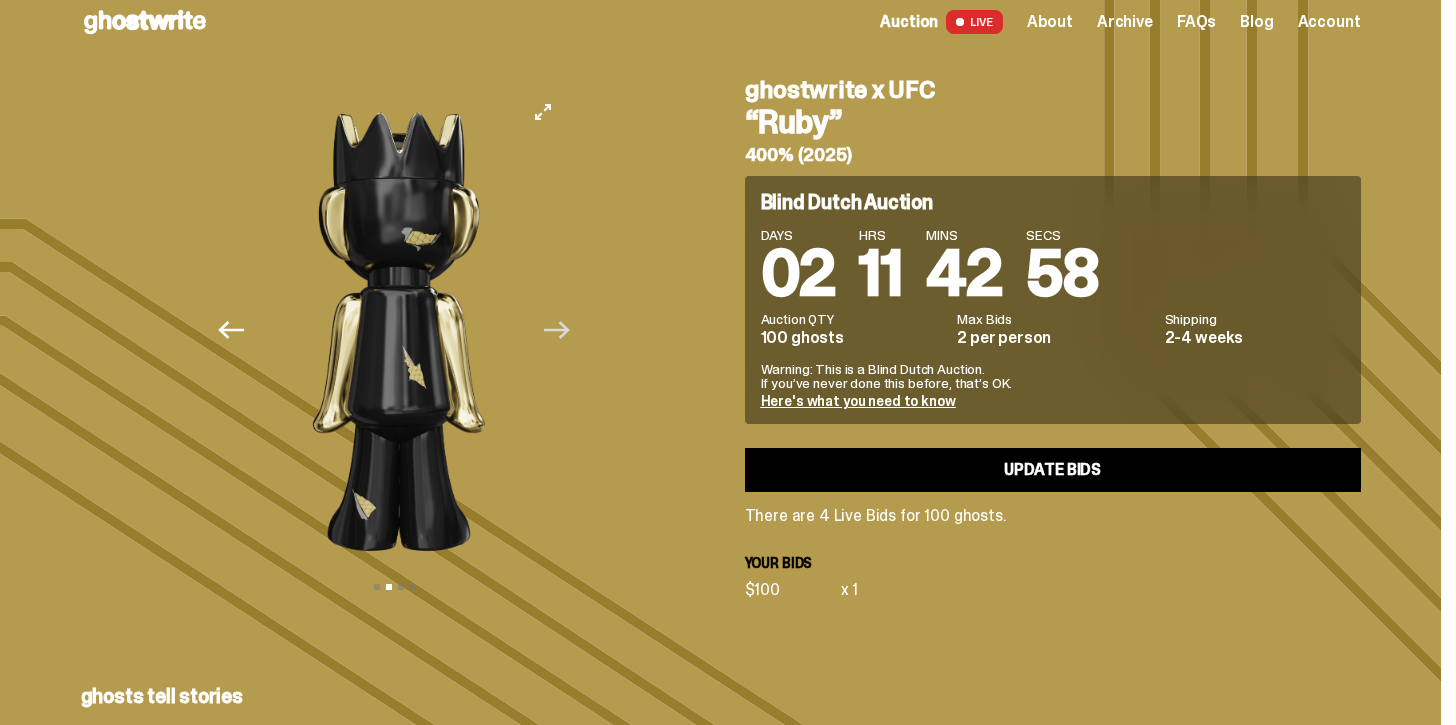 click 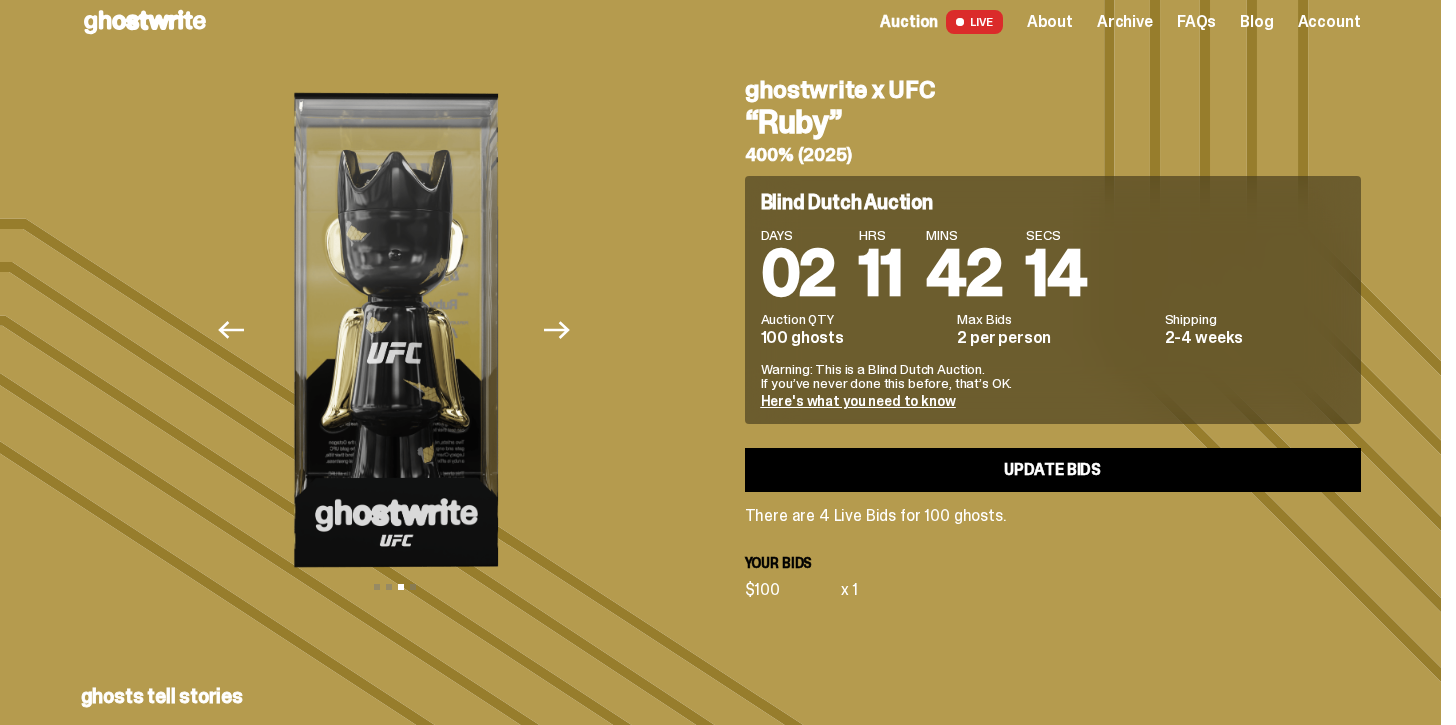 click on "Here's what you need to know" at bounding box center (858, 401) 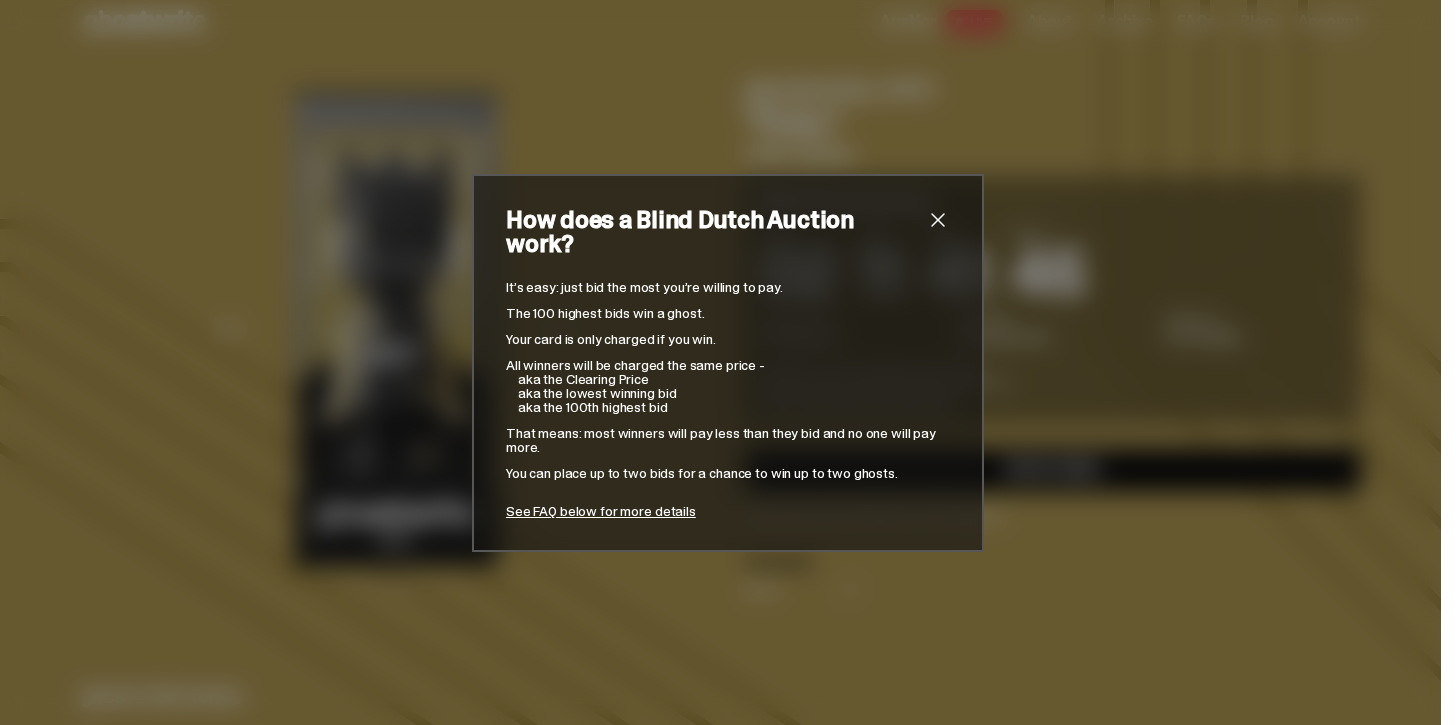 click at bounding box center [938, 220] 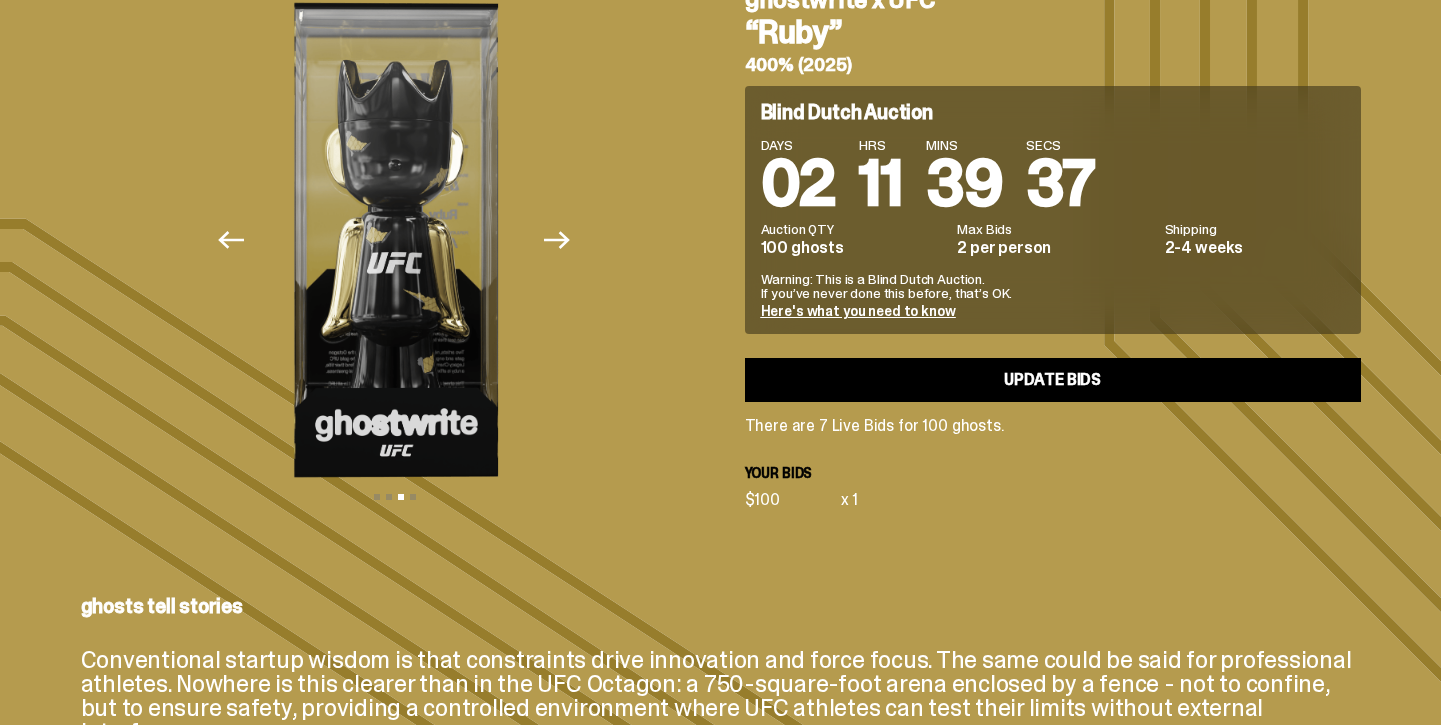 scroll, scrollTop: 109, scrollLeft: 0, axis: vertical 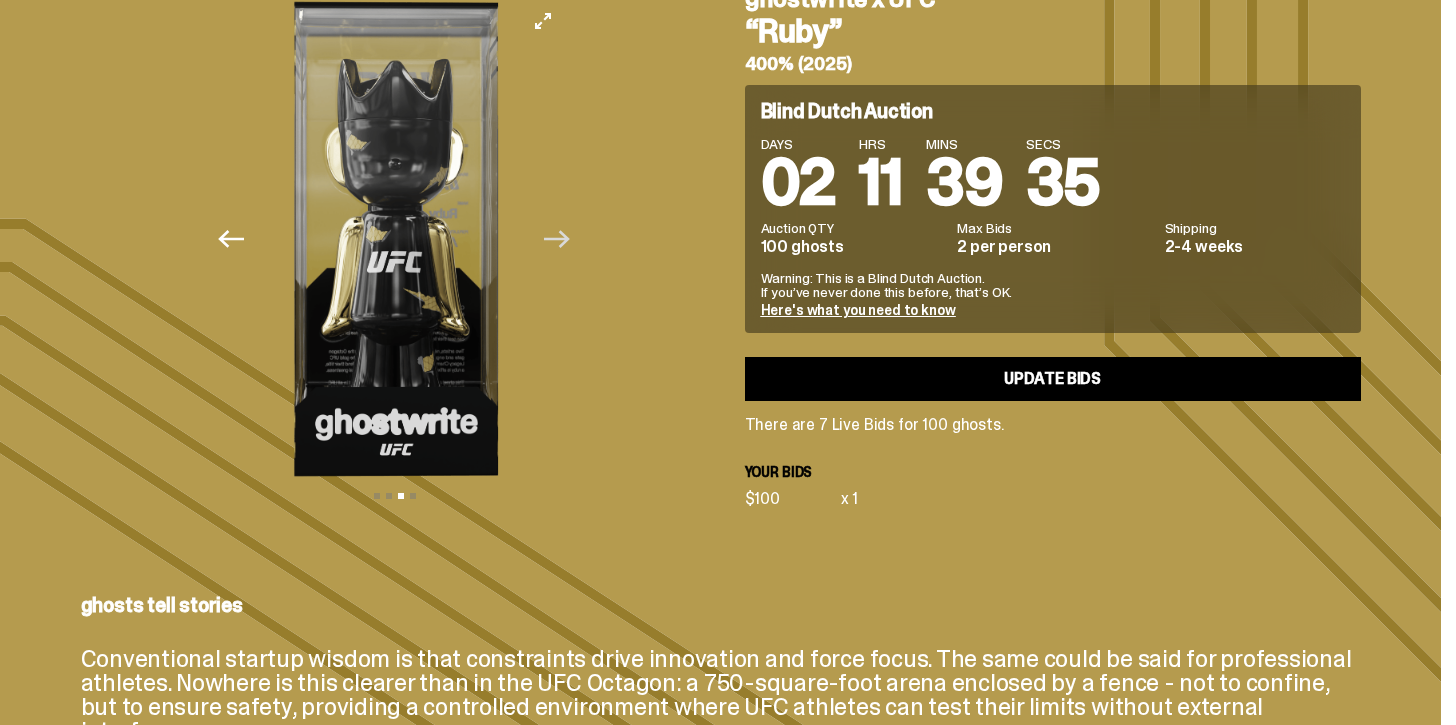 click on "Next" 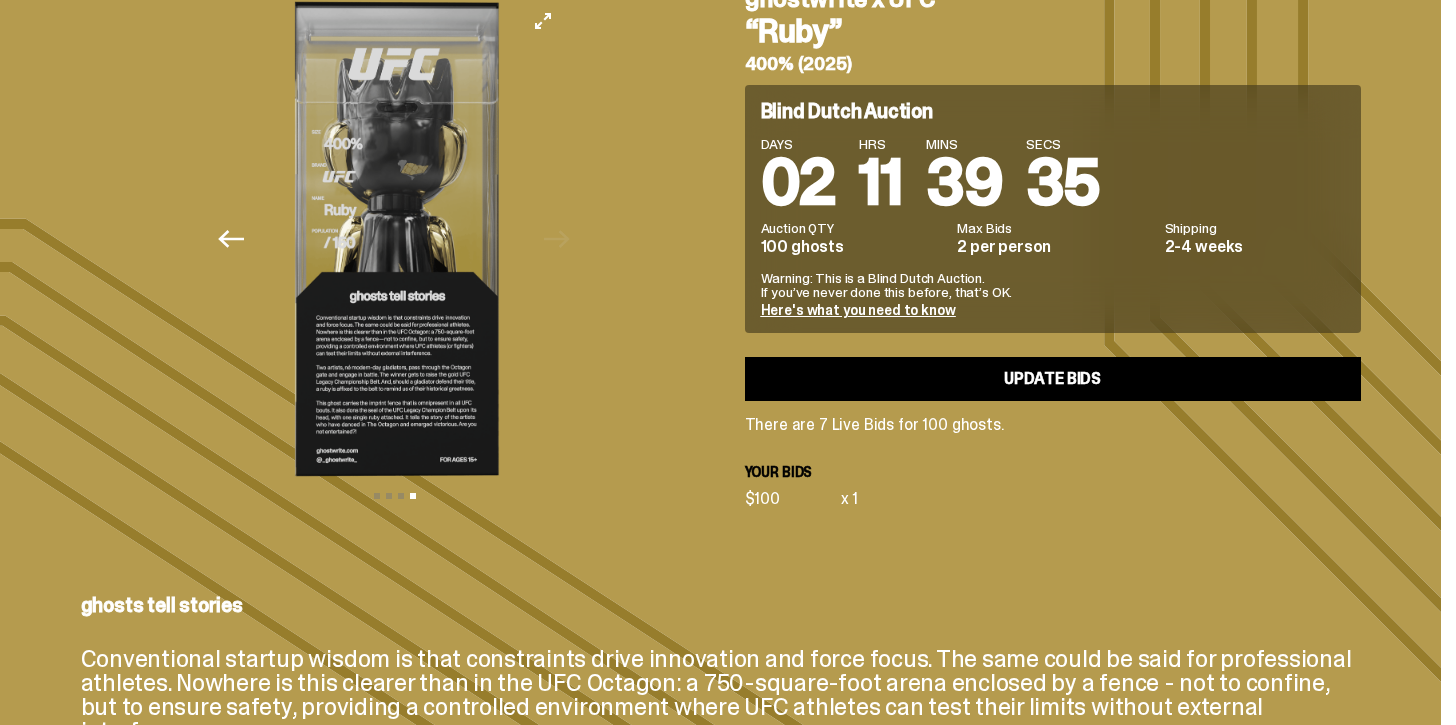 click on "Previous Next View slide 1 View slide 2 View slide 3 View slide 4" at bounding box center [401, 239] 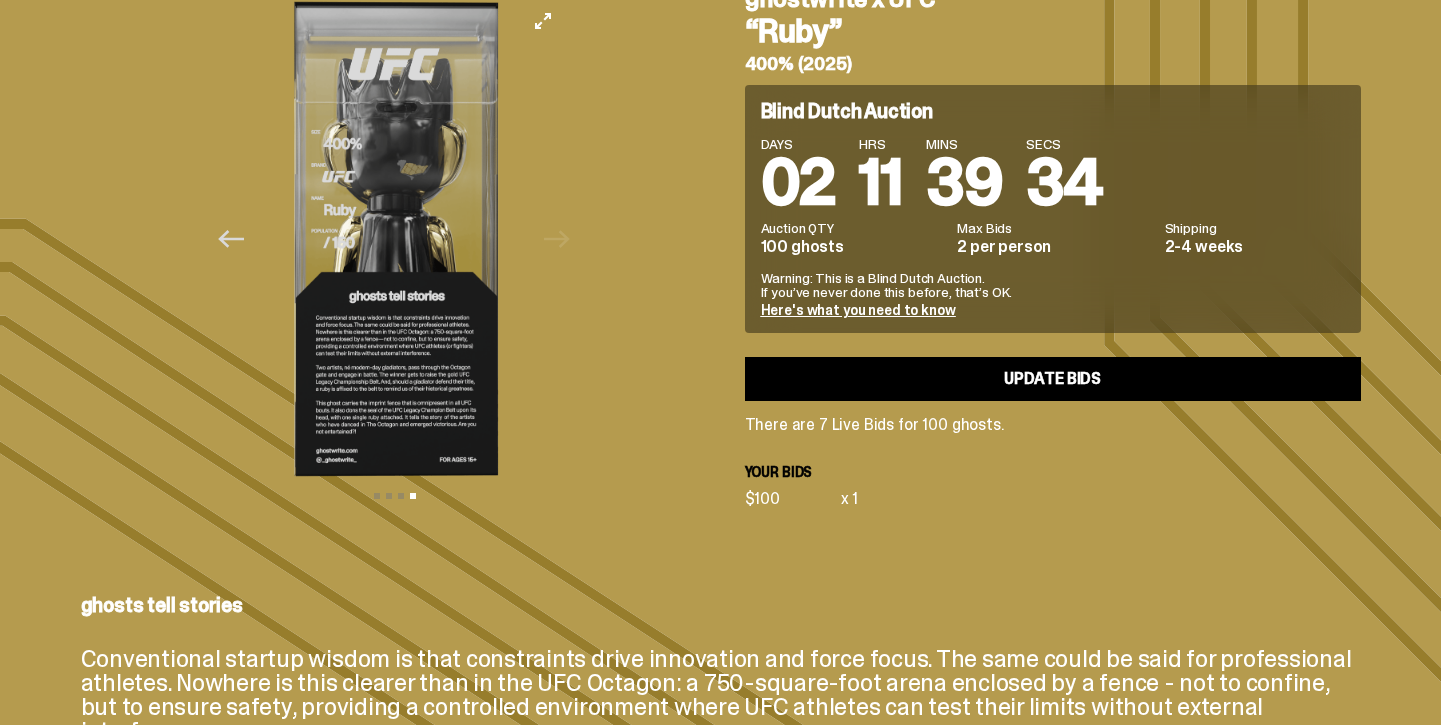 click on "Previous" 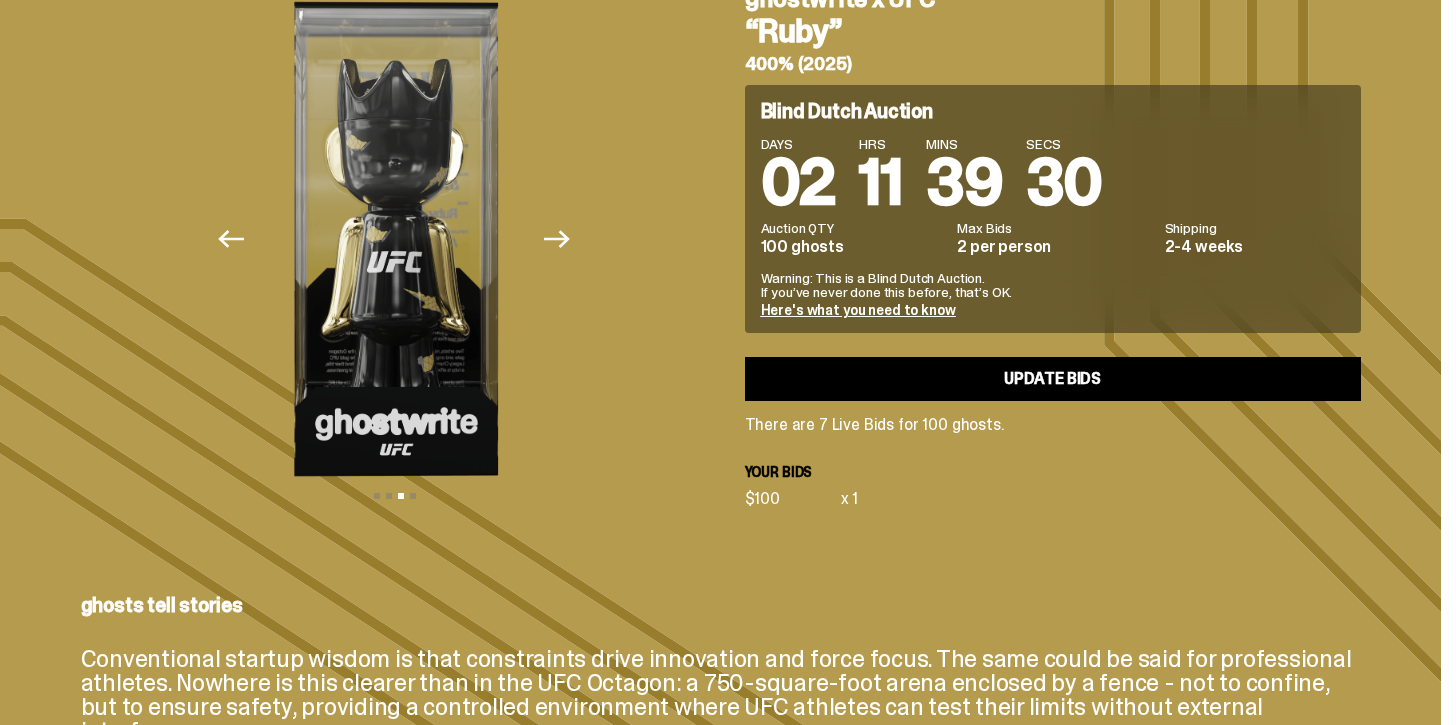 click on "Here's what you need to know" at bounding box center [858, 310] 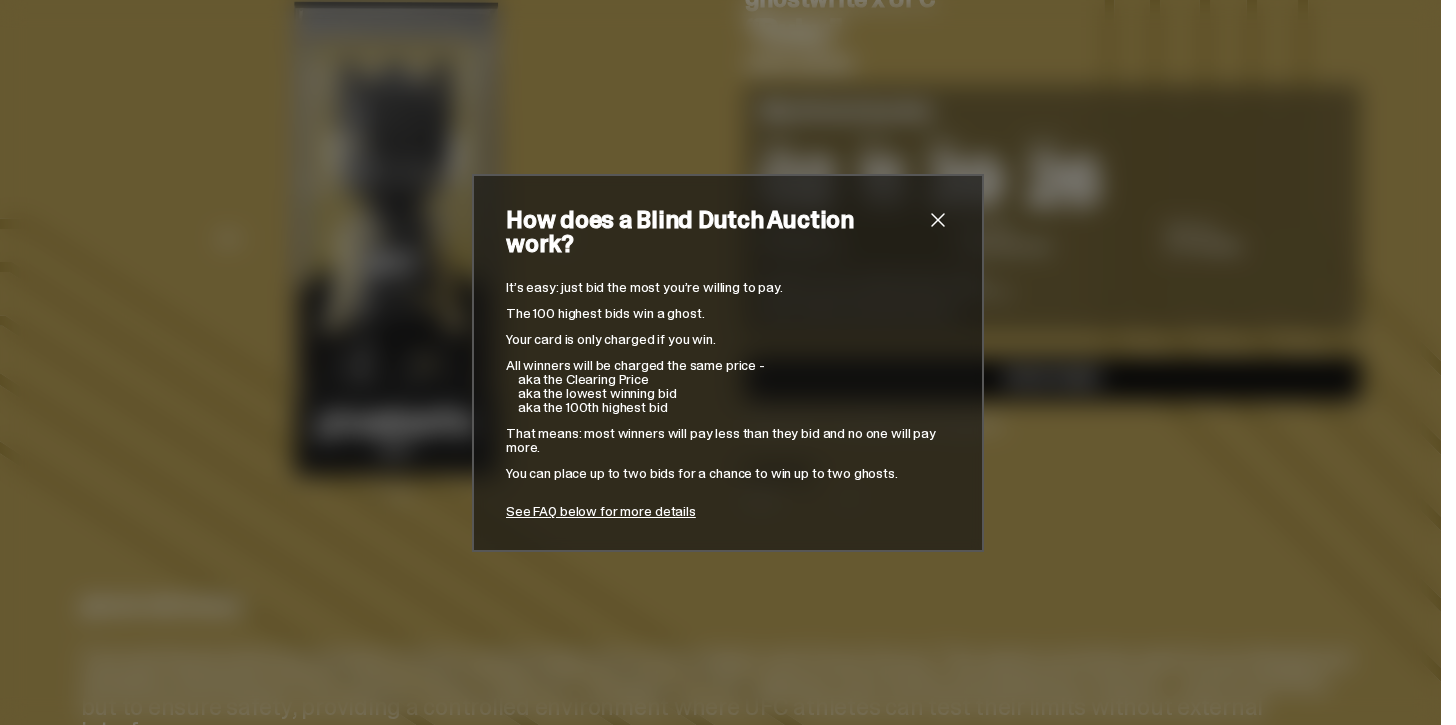 click at bounding box center [938, 220] 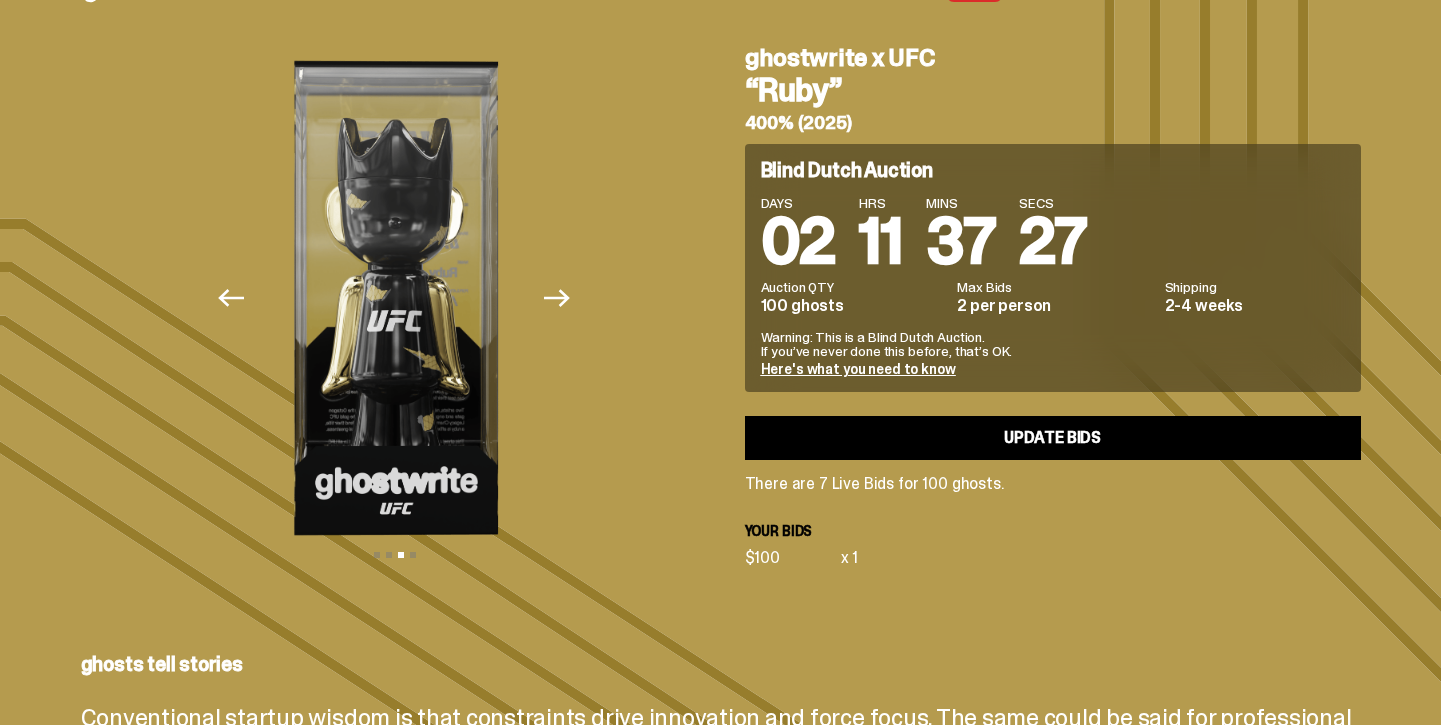 scroll, scrollTop: 65, scrollLeft: 0, axis: vertical 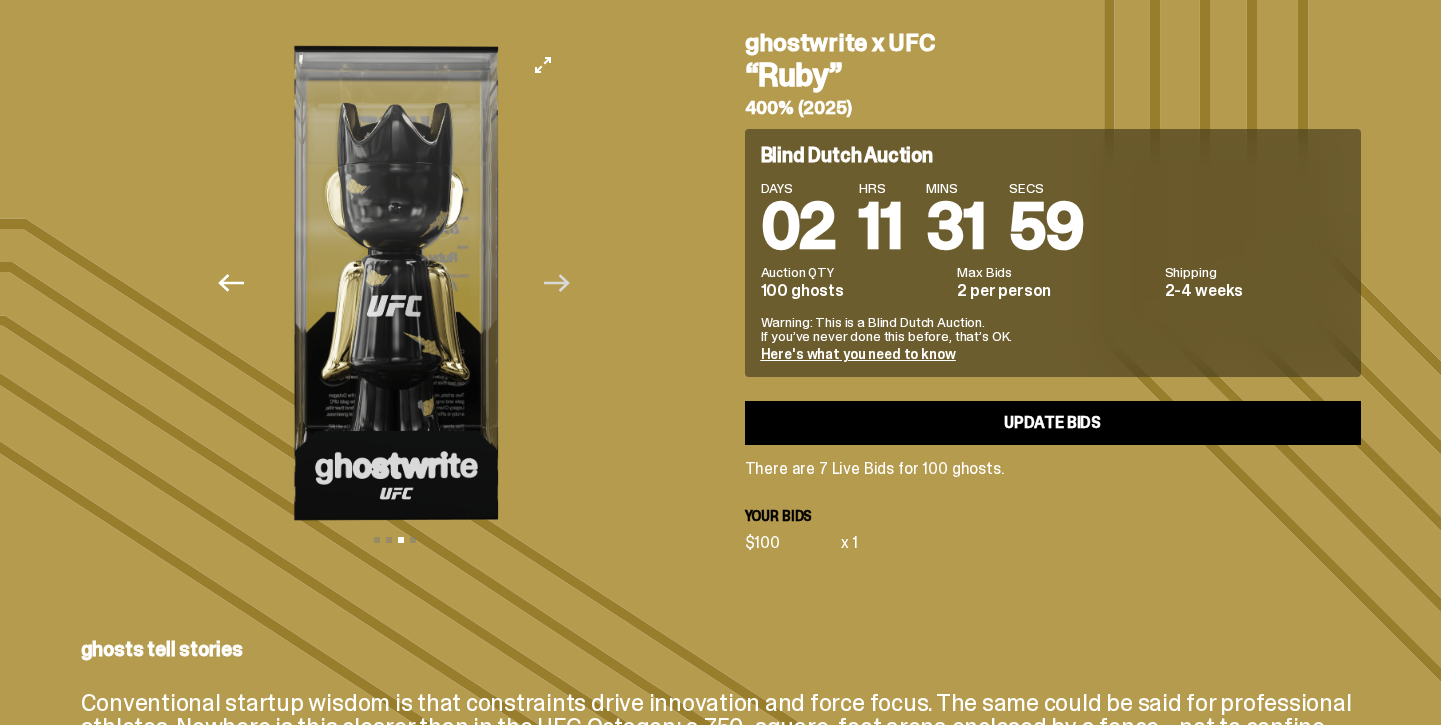 click on "Next" 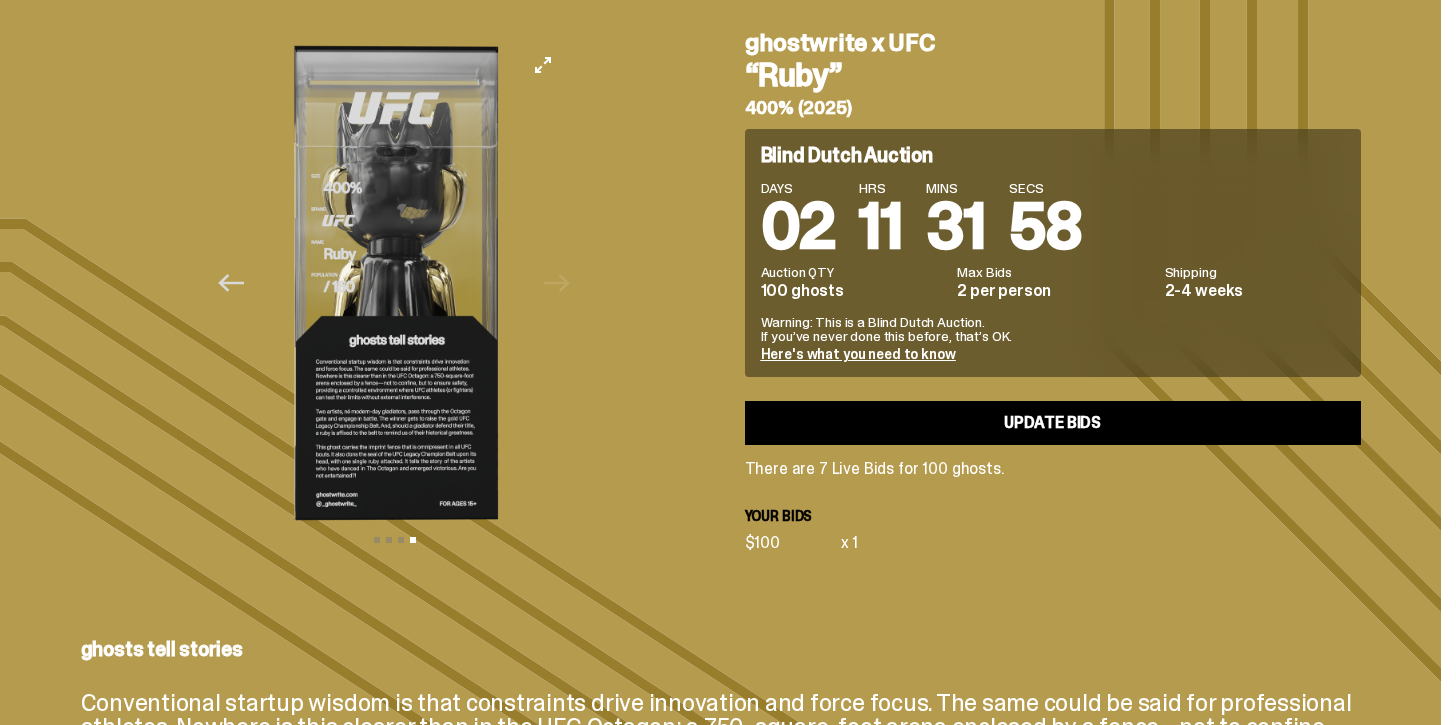 click on "Previous" 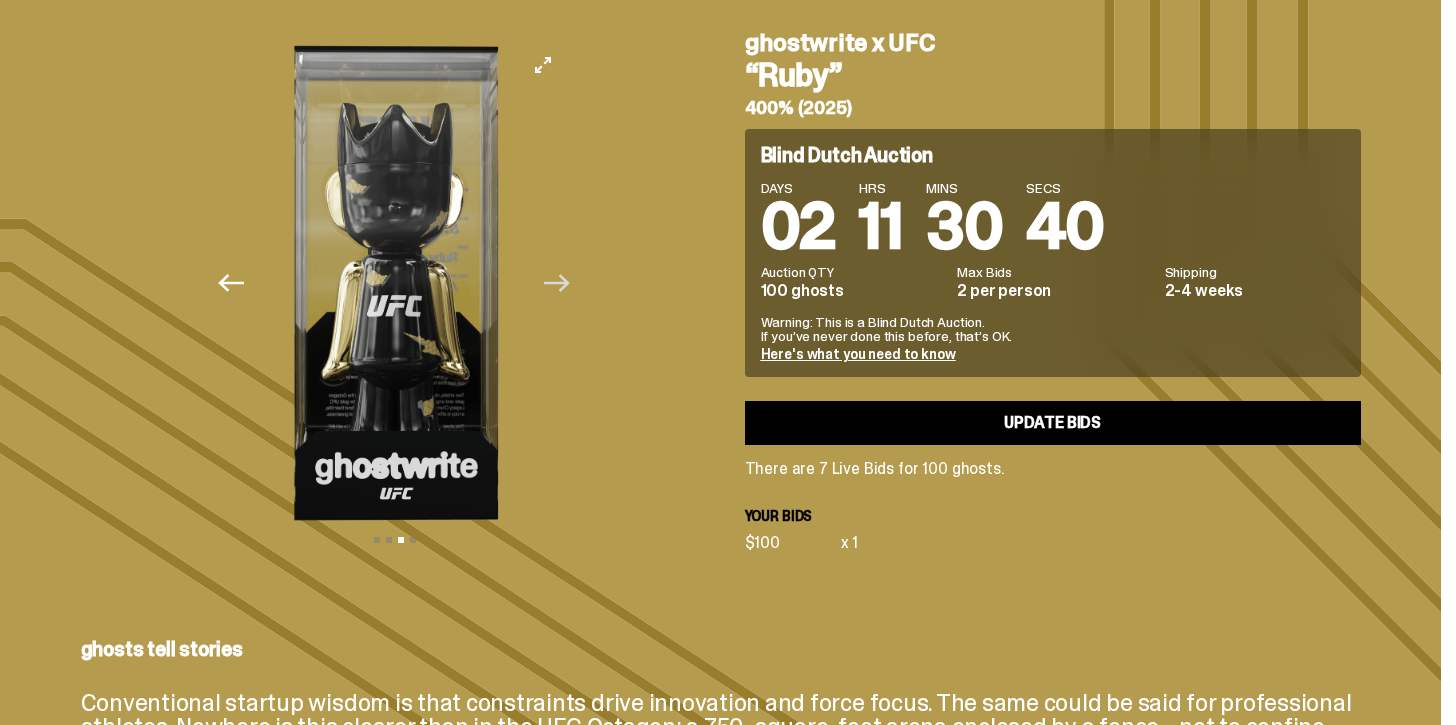 click on "Next" 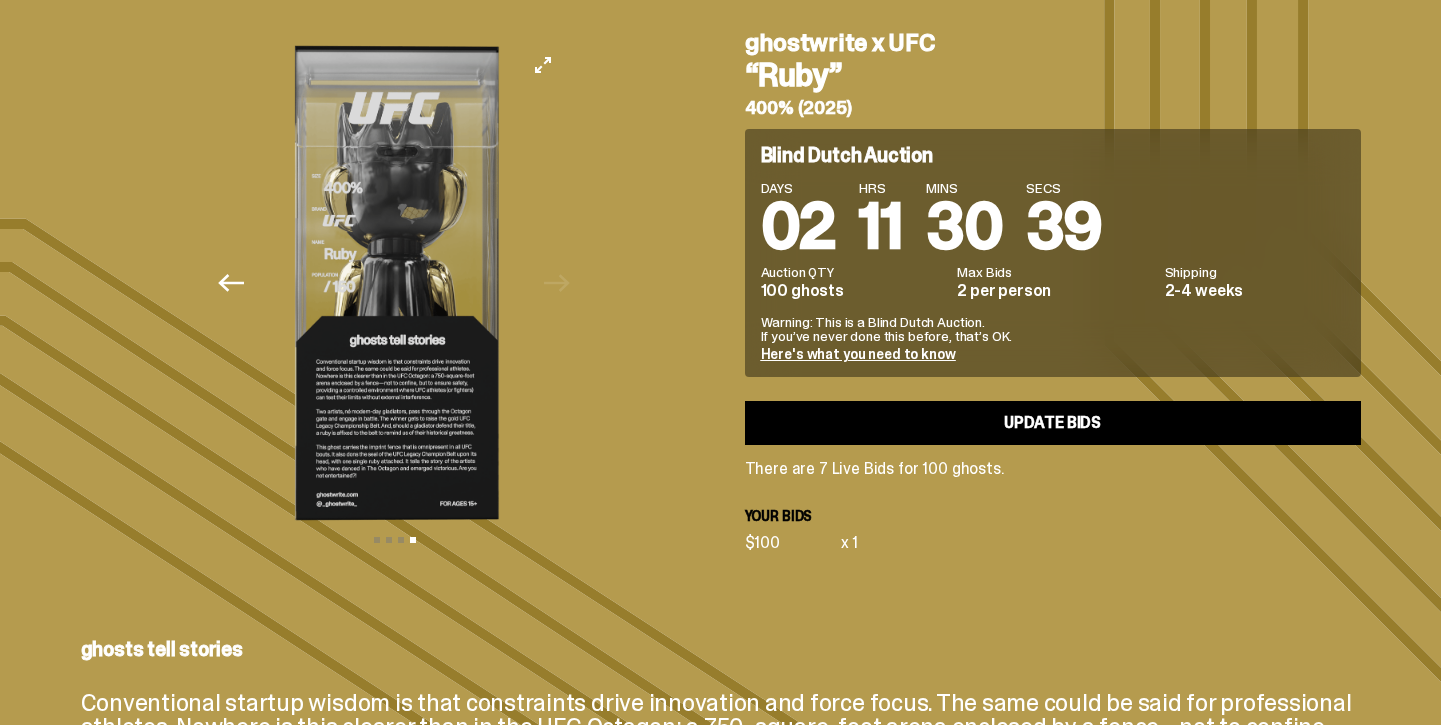click at bounding box center (395, 283) 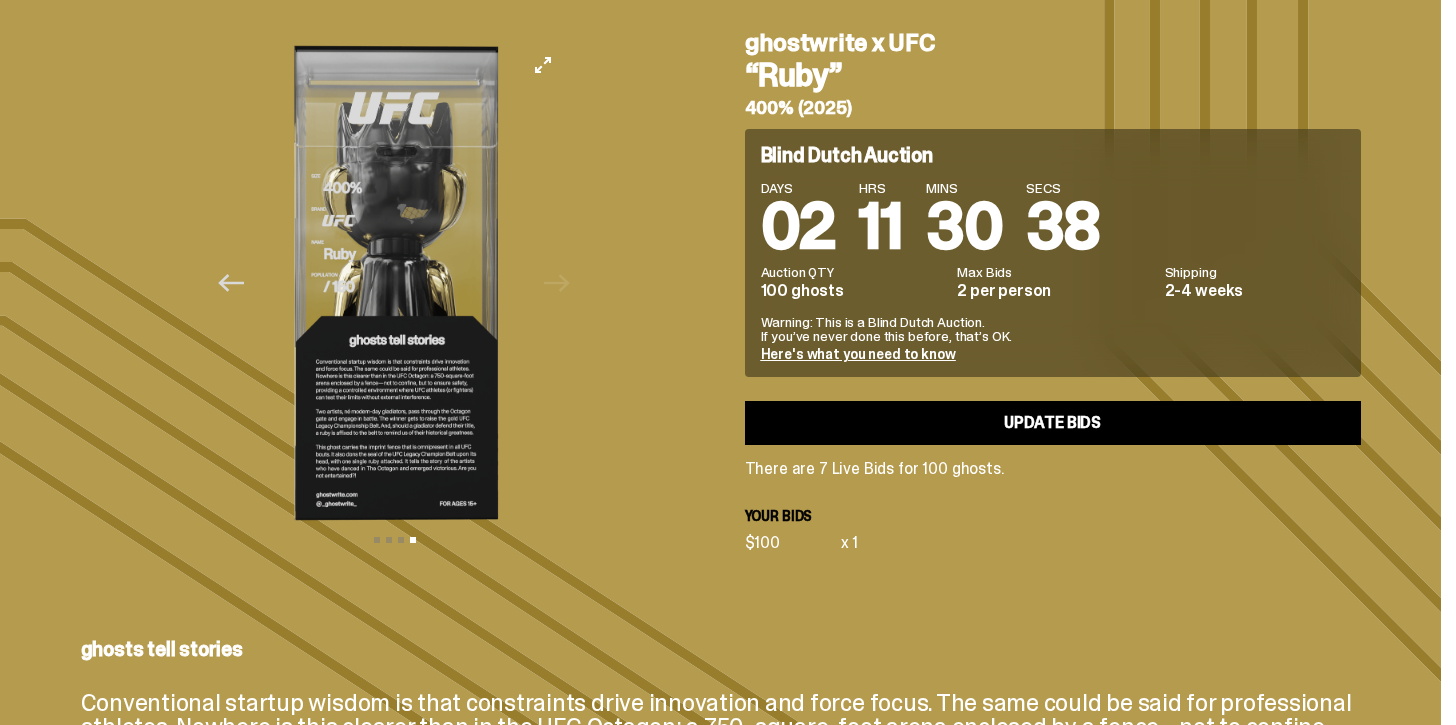 click on "Previous" 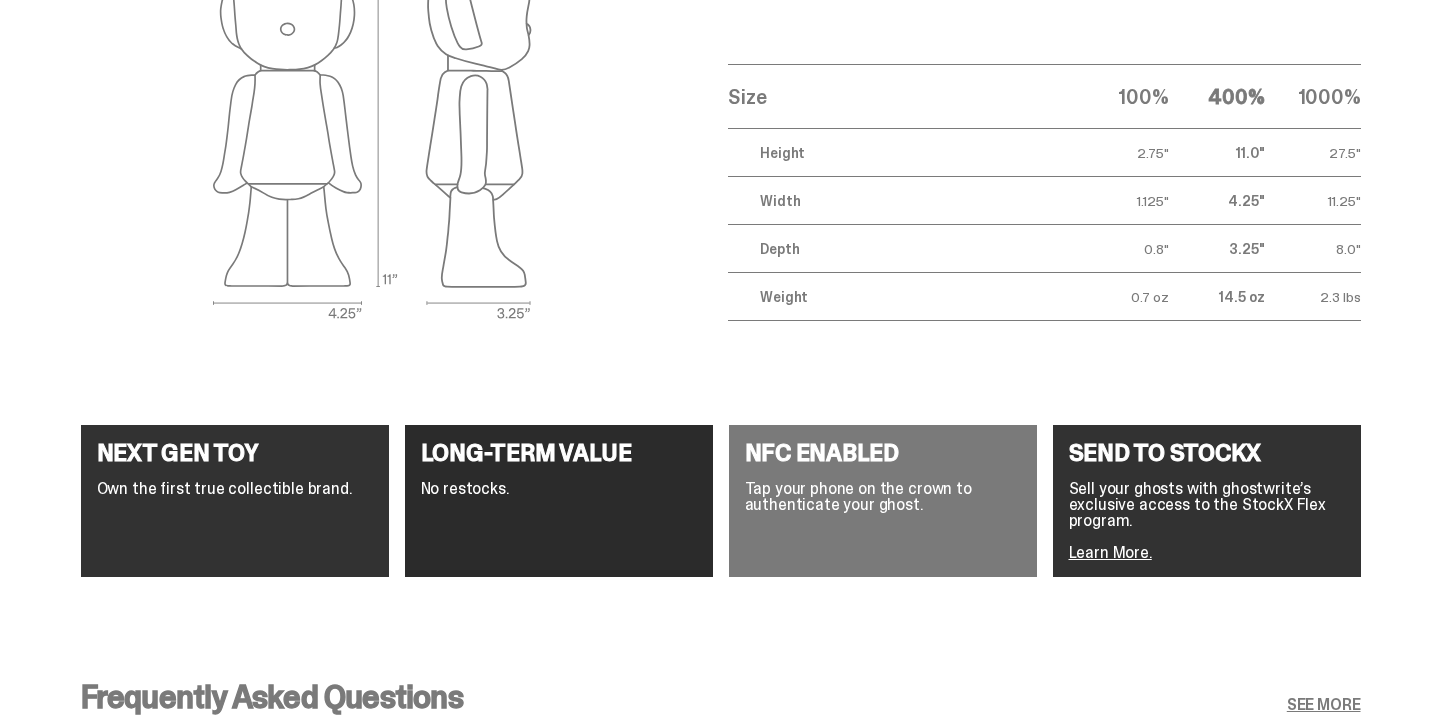 scroll, scrollTop: 3258, scrollLeft: 0, axis: vertical 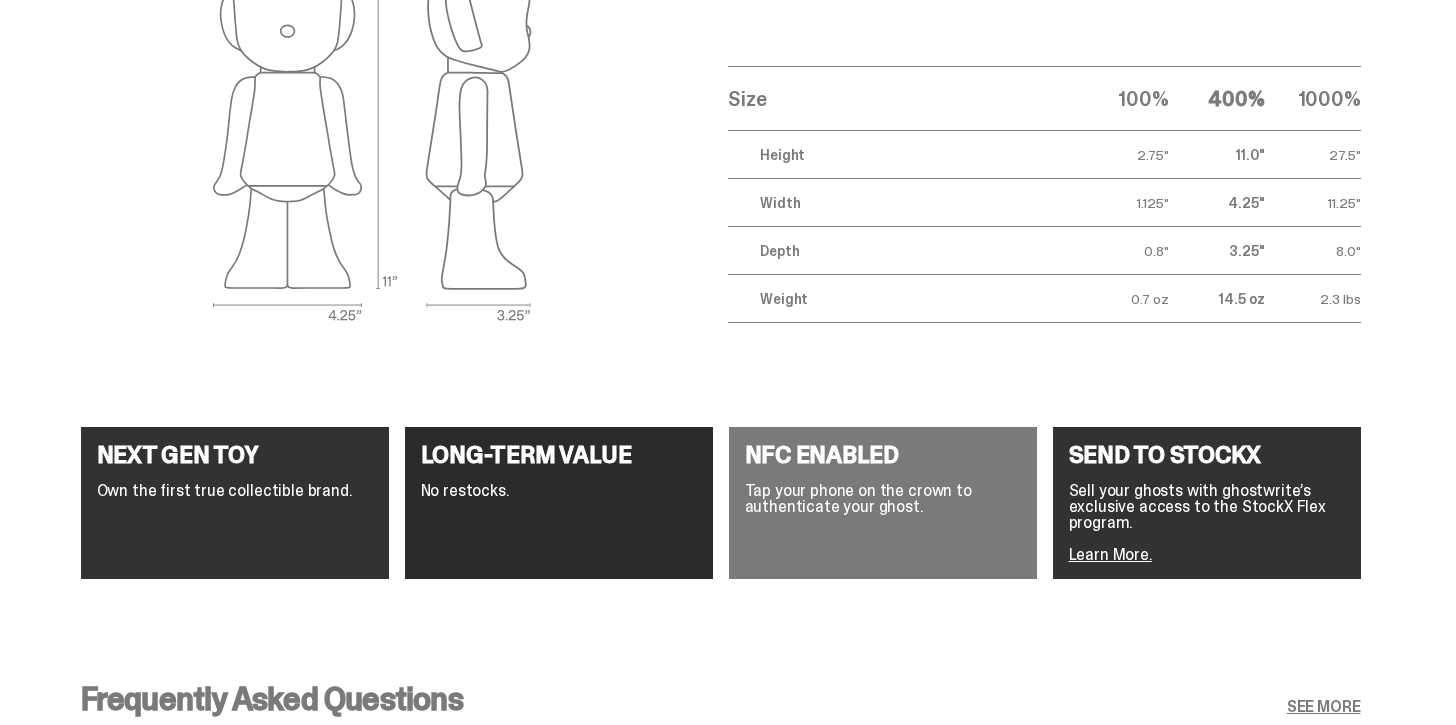 click on "Learn More." at bounding box center [1110, 554] 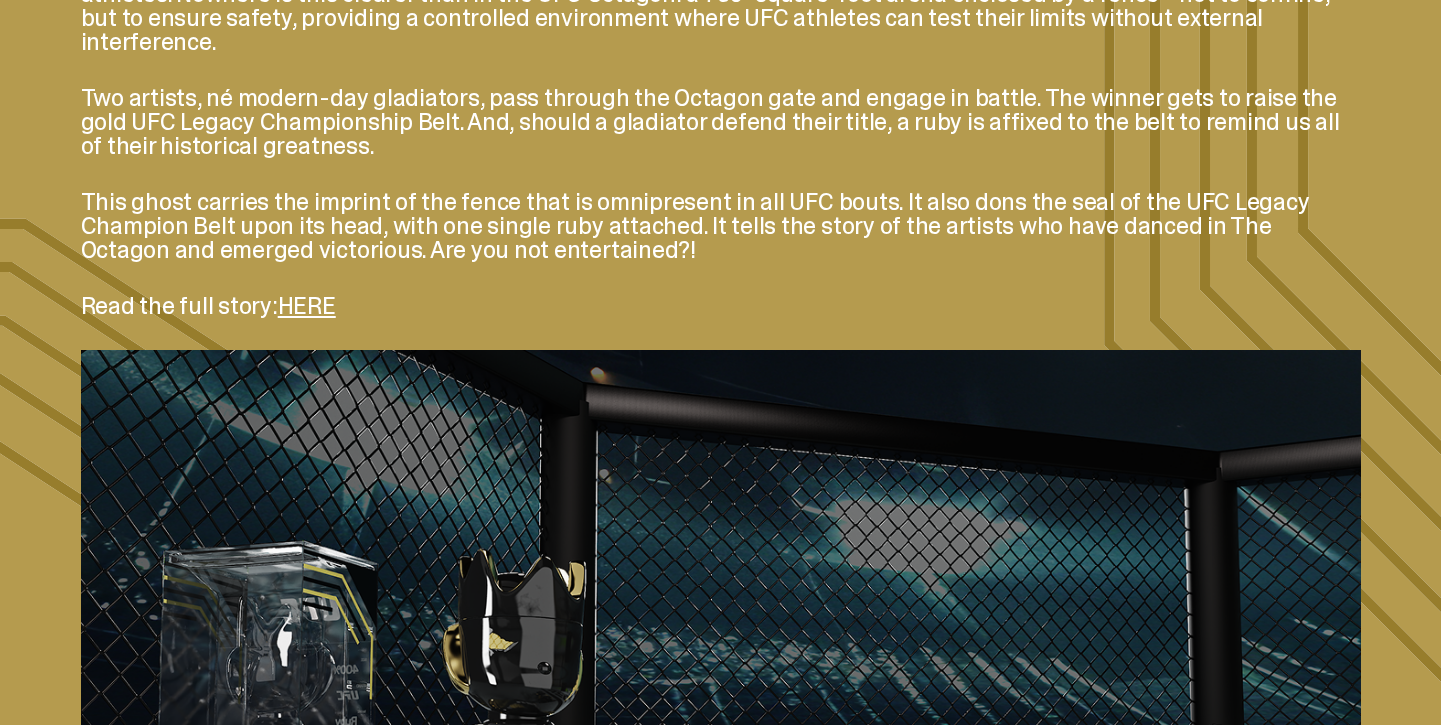 scroll, scrollTop: 786, scrollLeft: 0, axis: vertical 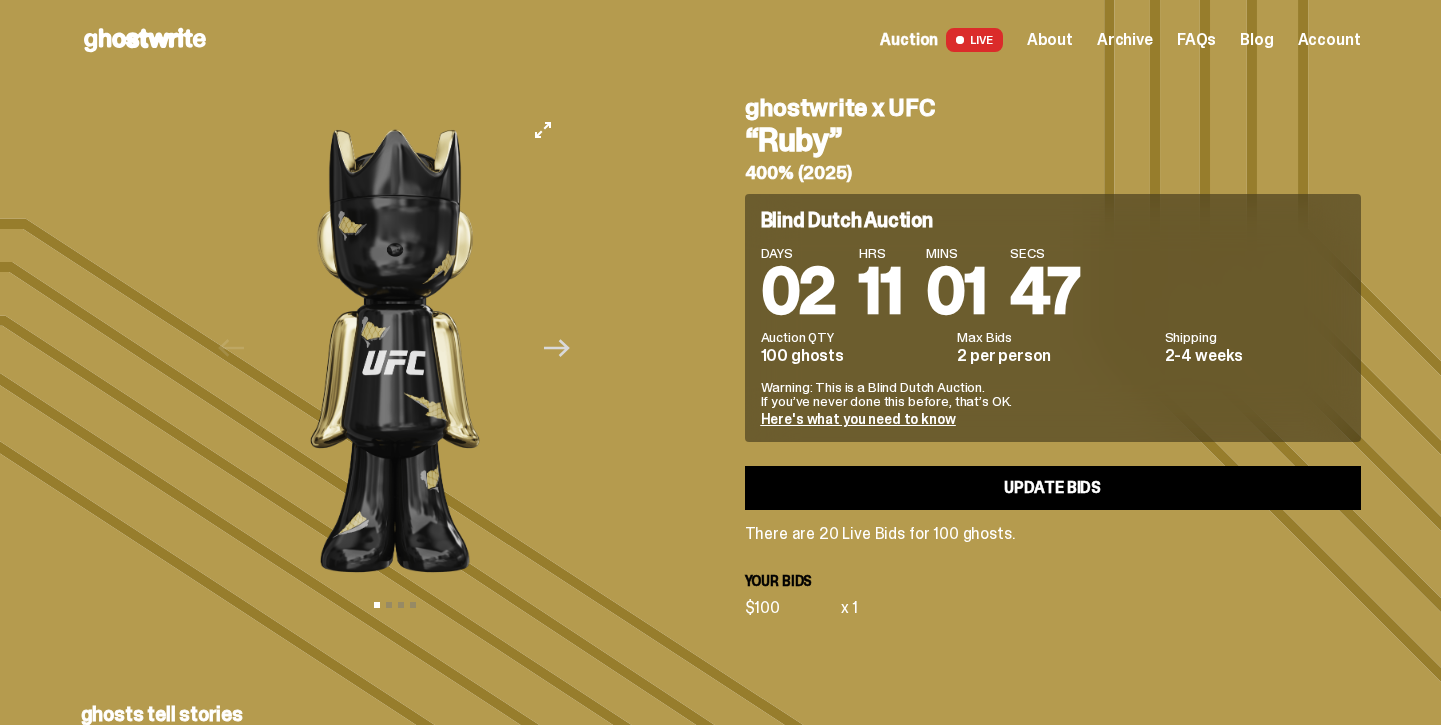 click on "Next" 